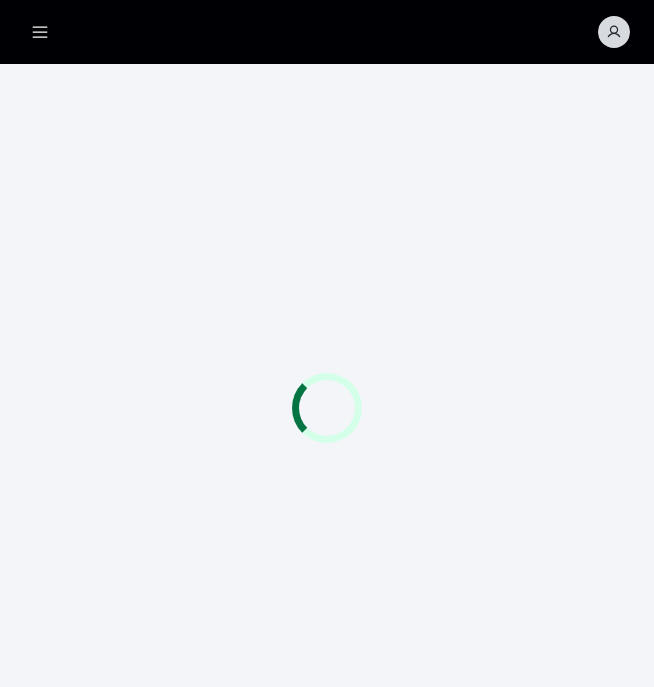 scroll, scrollTop: 0, scrollLeft: 0, axis: both 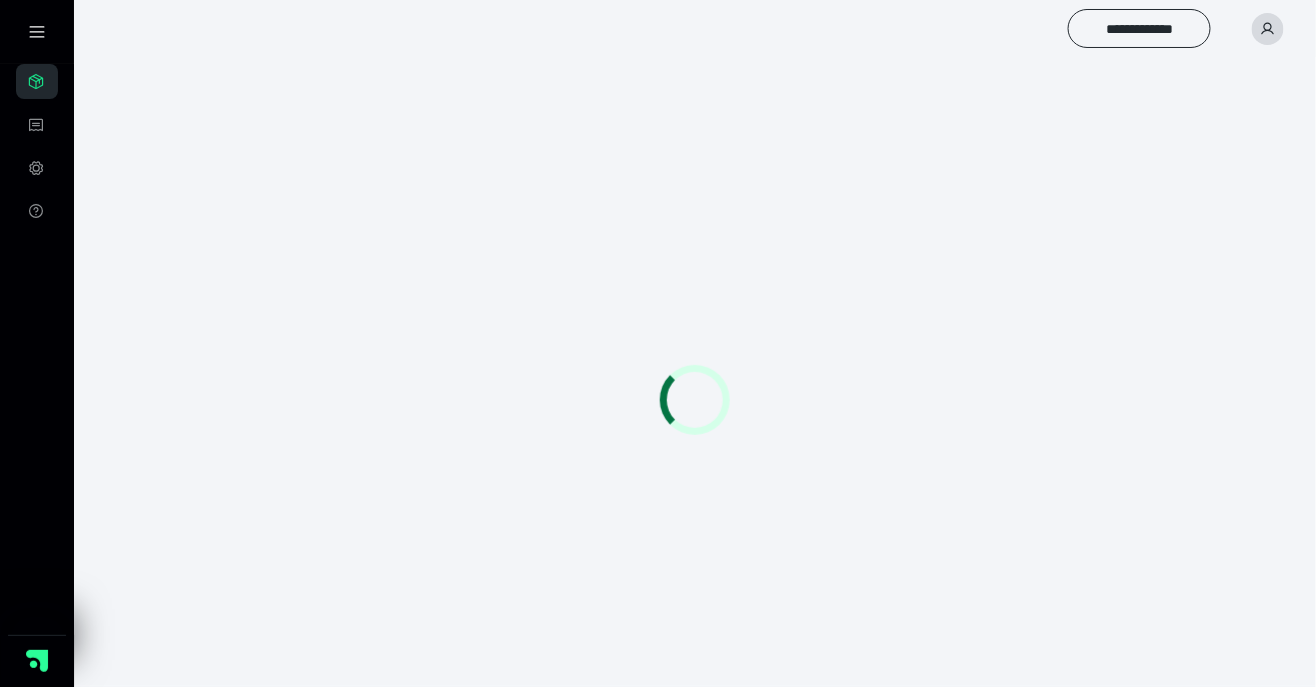 click 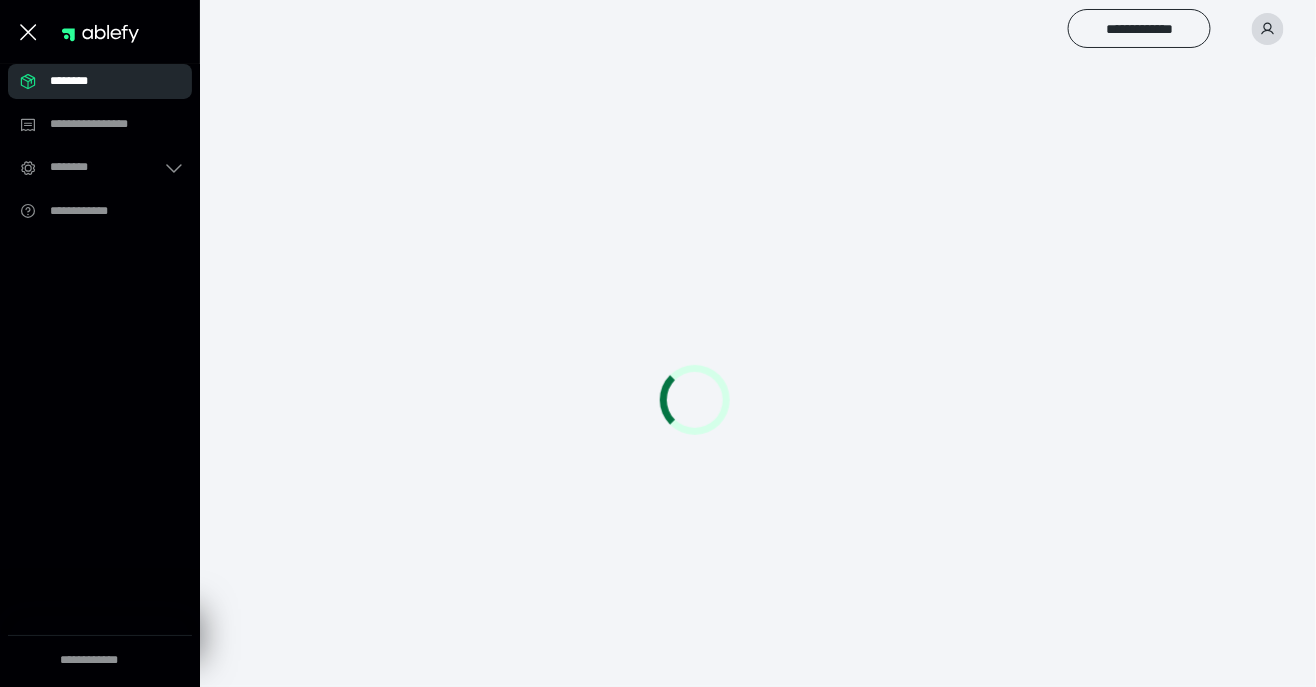 click at bounding box center [695, 399] 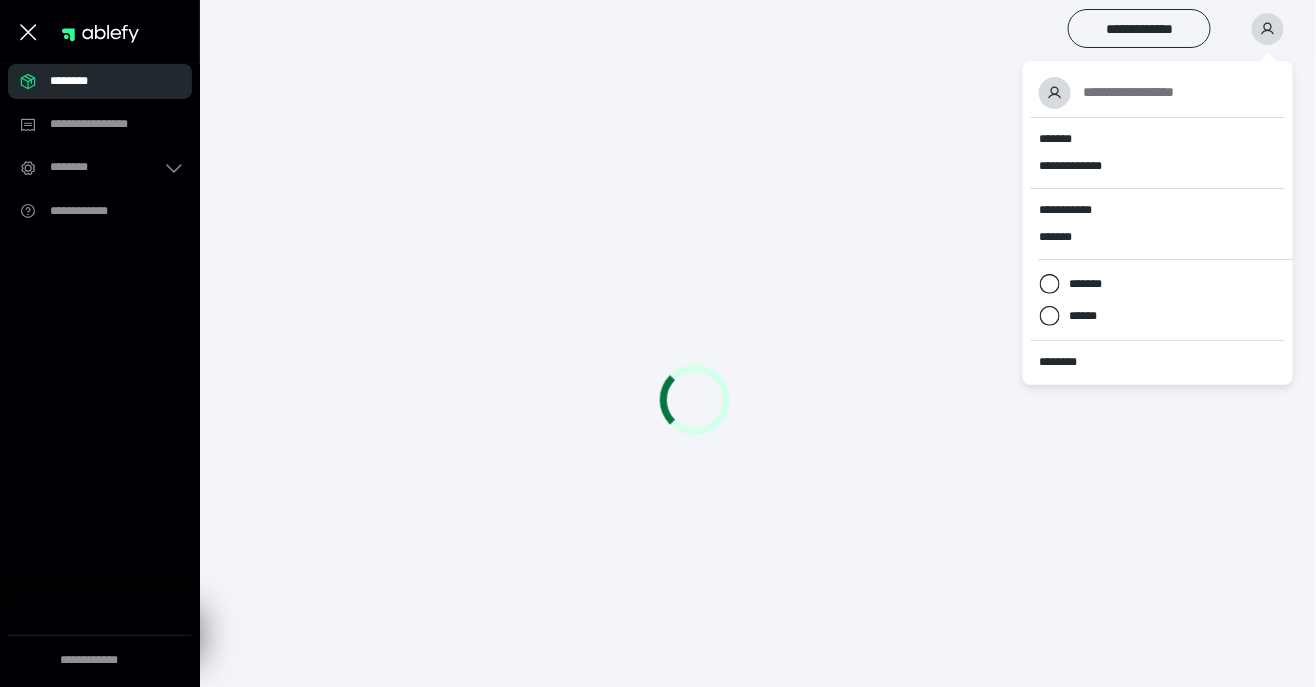 click on "**********" at bounding box center (1129, 92) 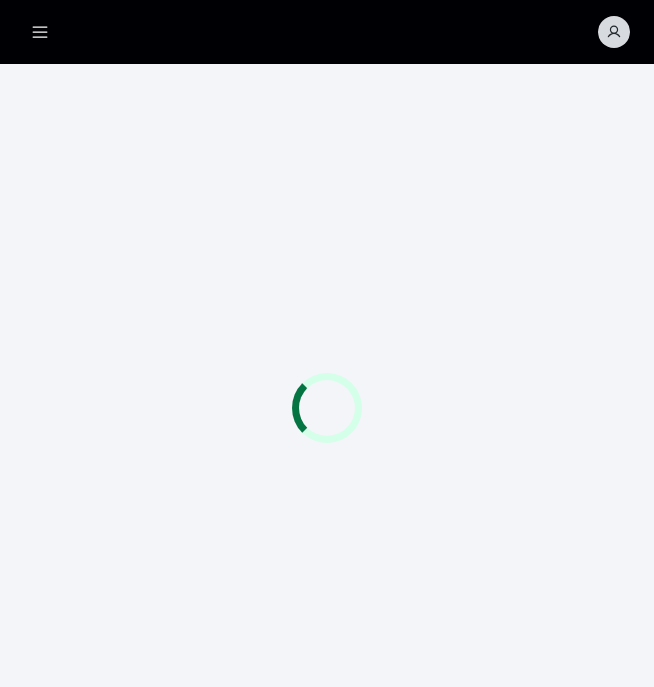 scroll, scrollTop: 0, scrollLeft: 0, axis: both 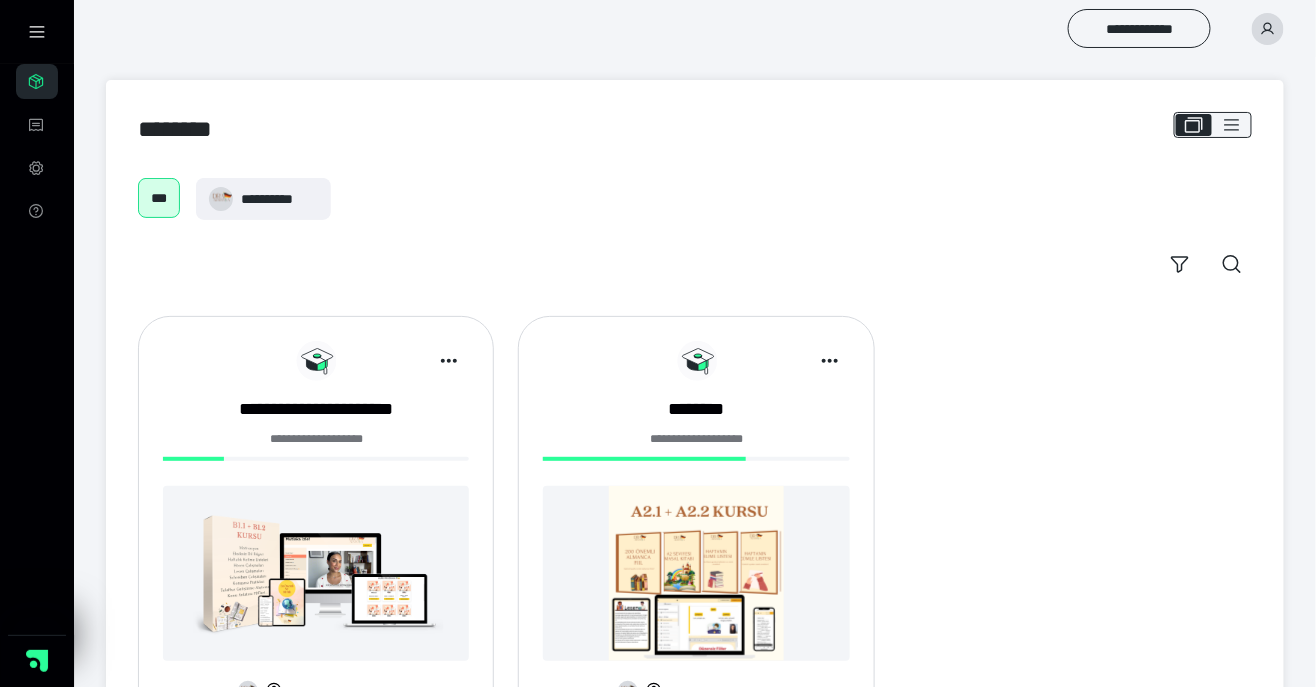 click on "**********" at bounding box center [316, 521] 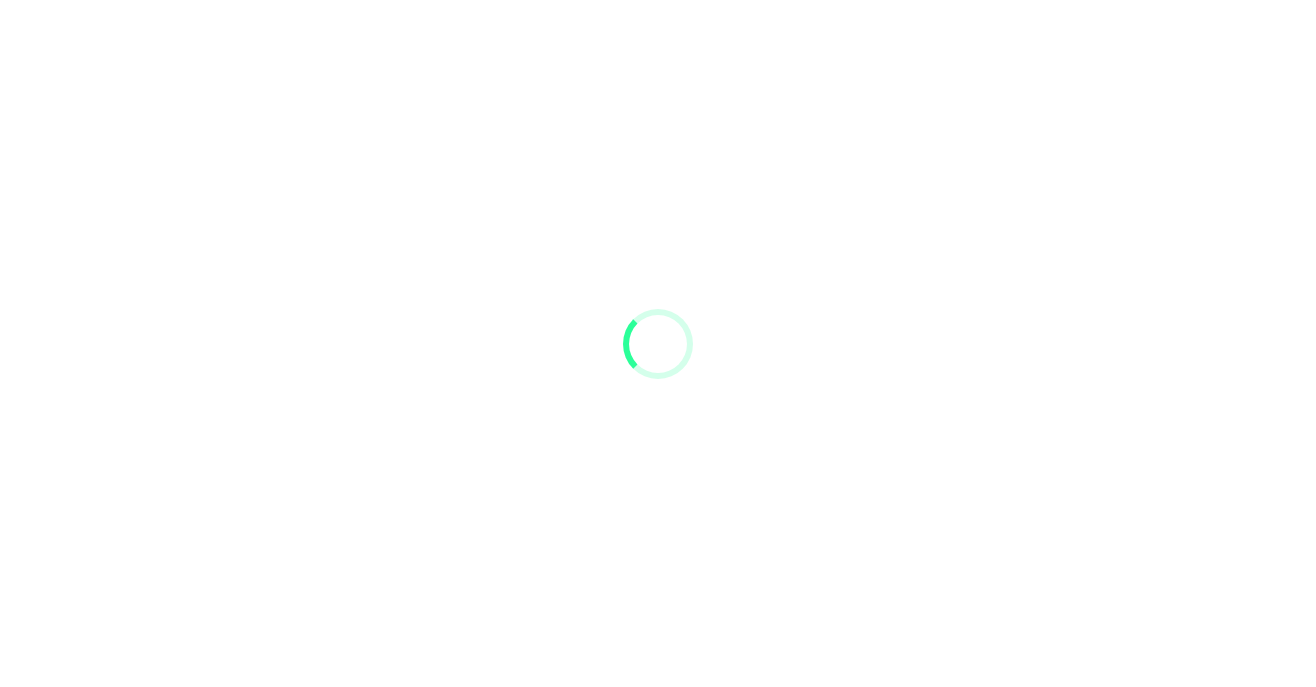 scroll, scrollTop: 0, scrollLeft: 0, axis: both 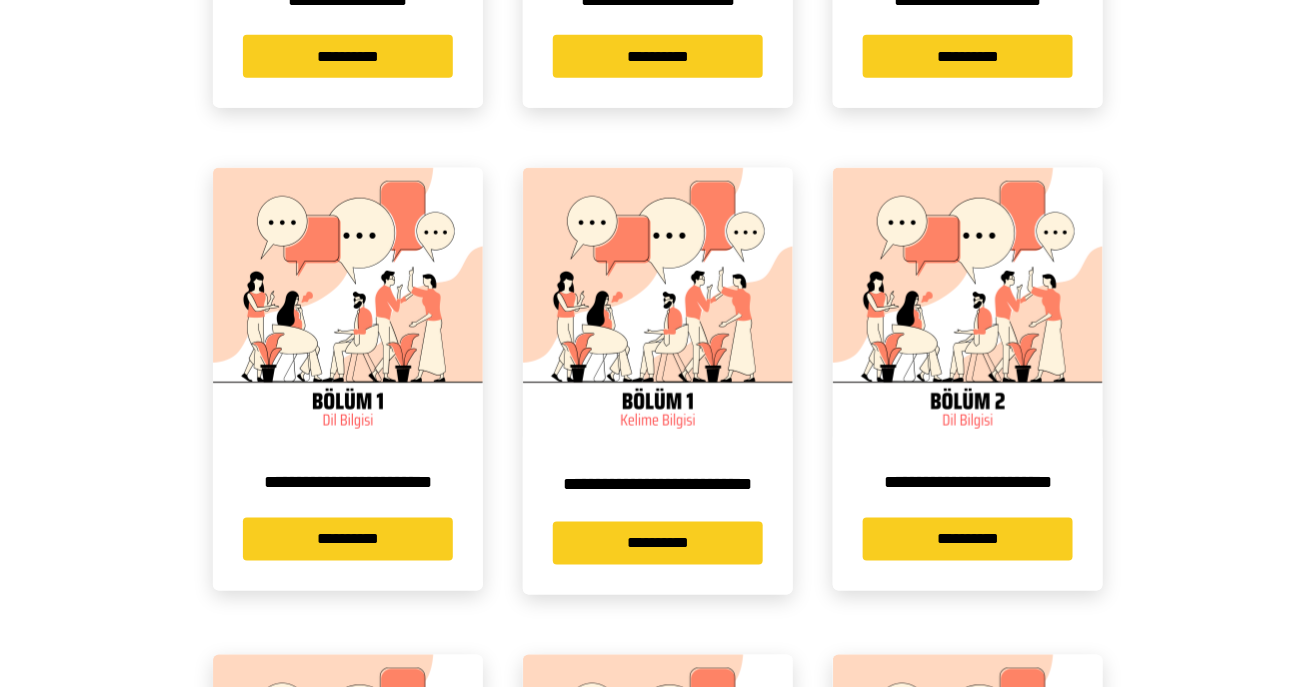 click on "**********" at bounding box center [968, 539] 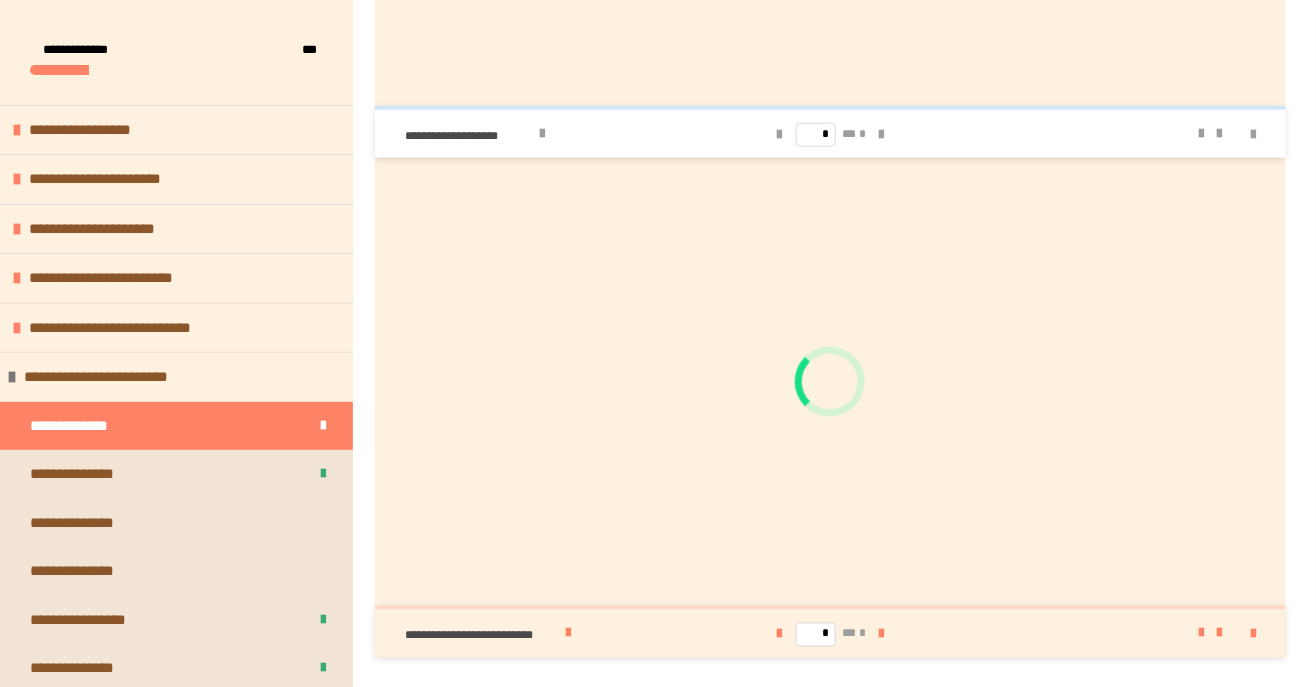scroll, scrollTop: 738, scrollLeft: 0, axis: vertical 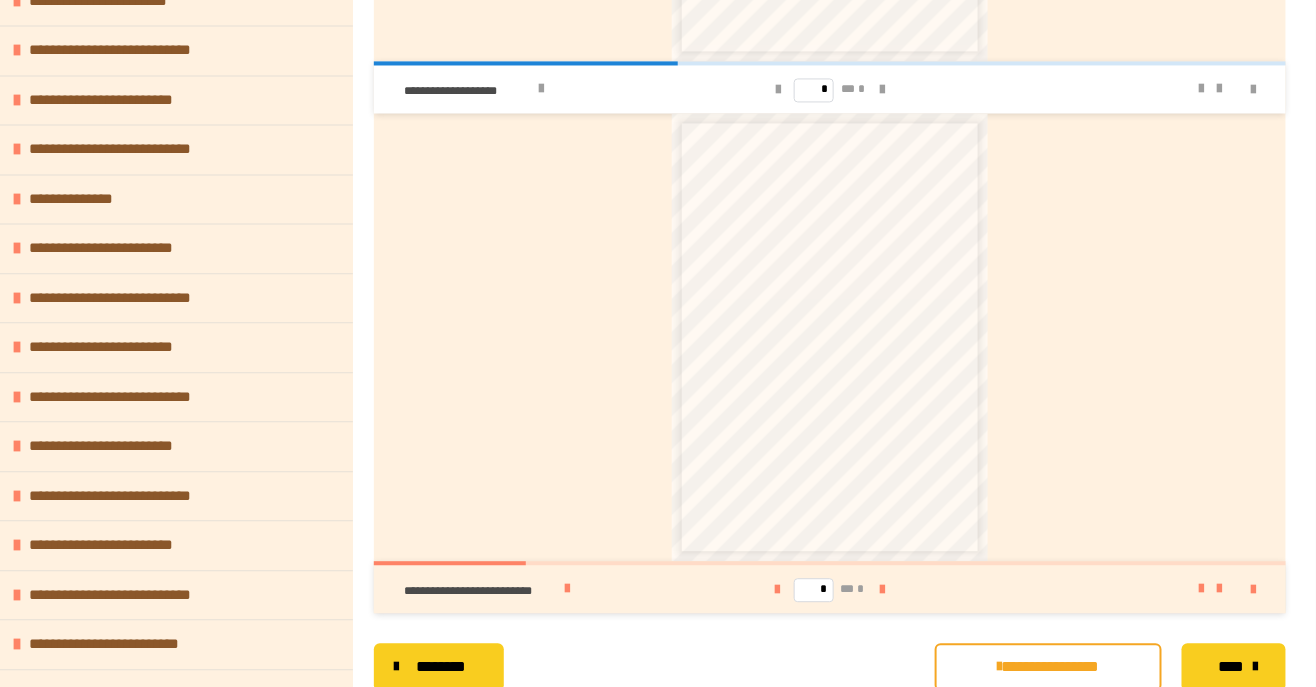 click at bounding box center (882, 590) 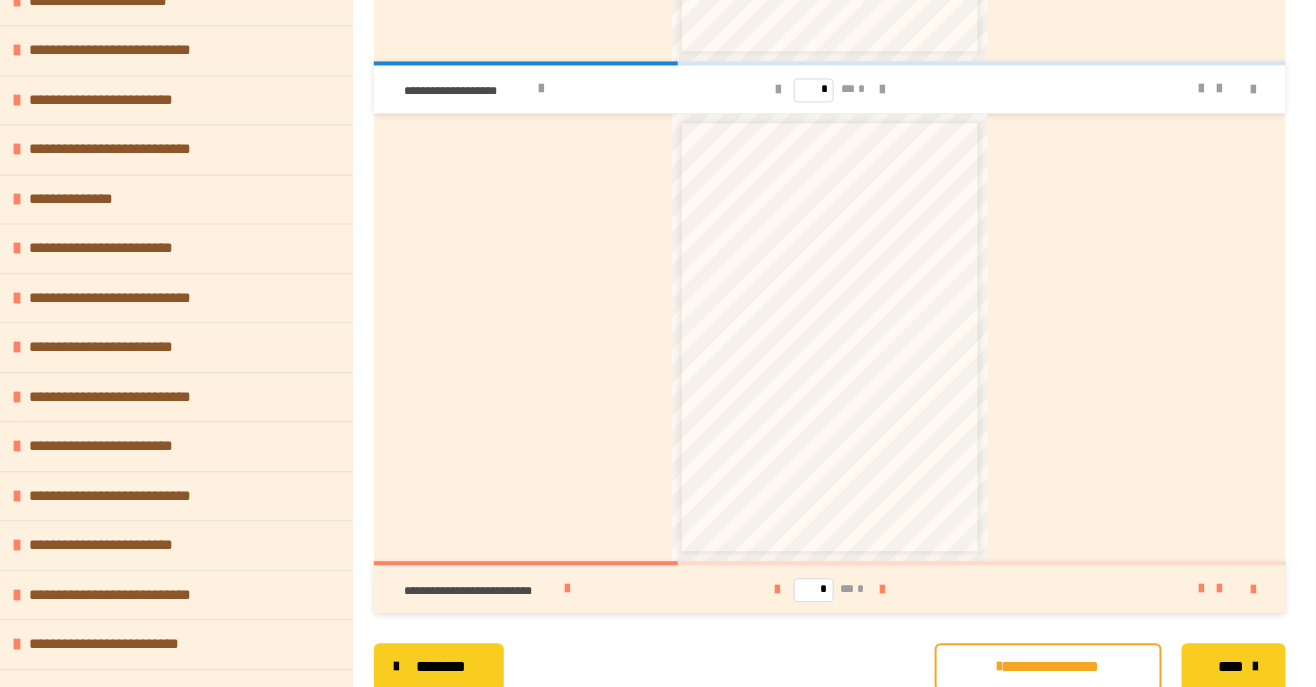 click at bounding box center (882, 590) 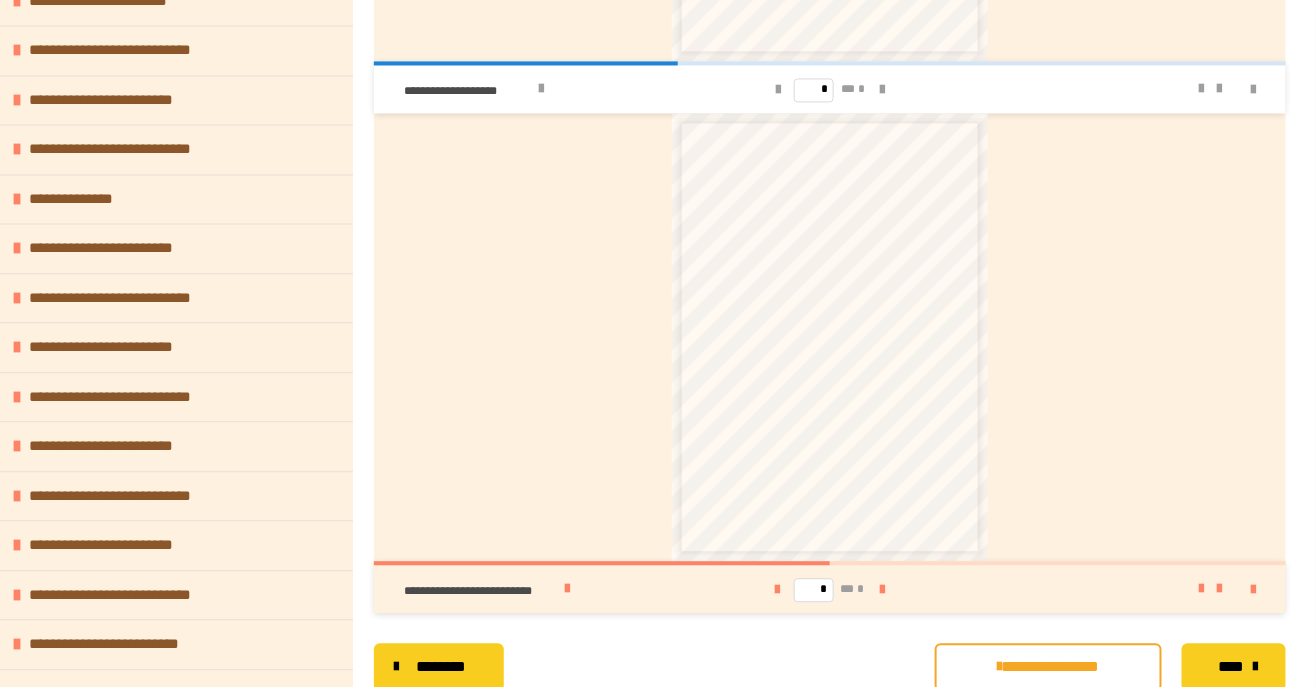 click at bounding box center [882, 590] 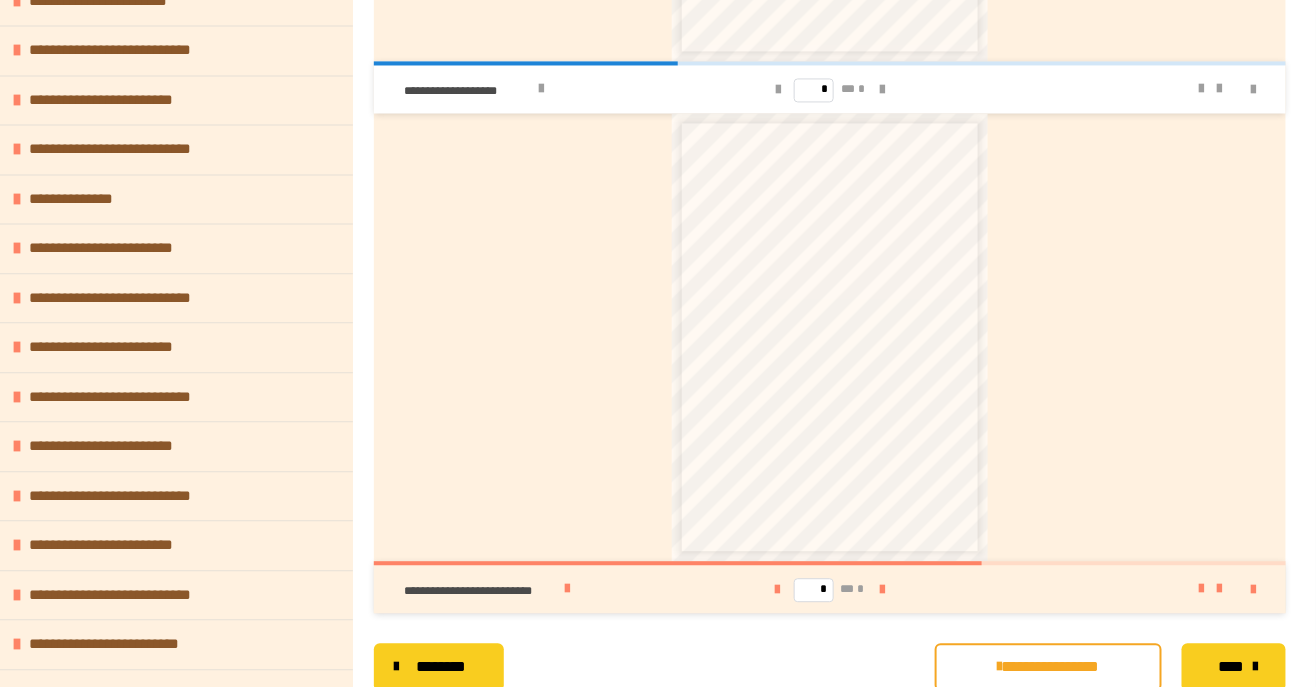 click at bounding box center [882, 590] 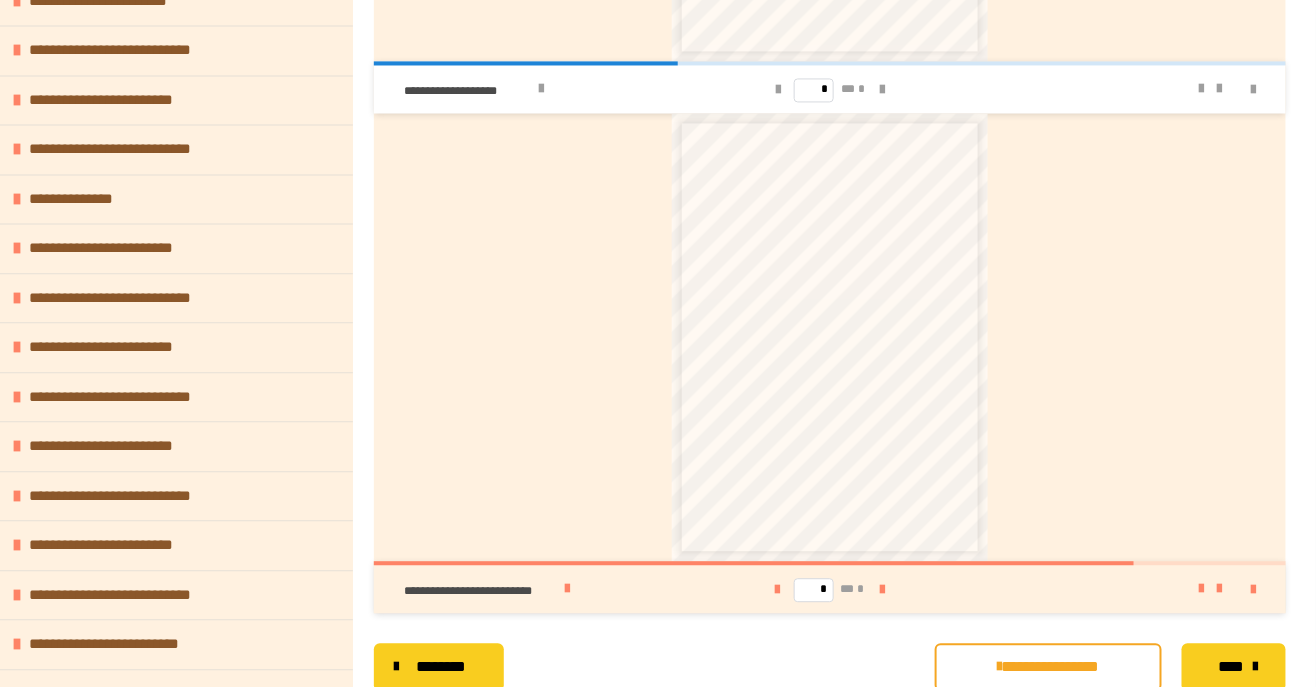click at bounding box center (882, 590) 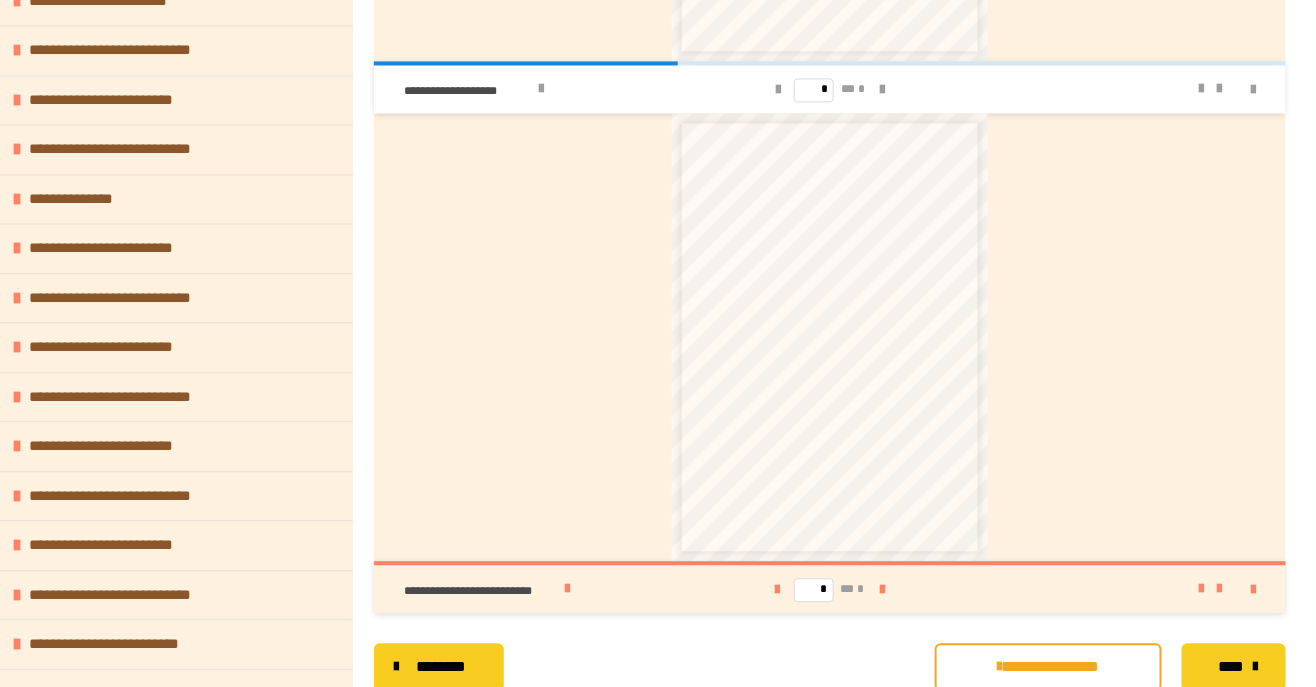 click on "* ** *" at bounding box center (830, 589) 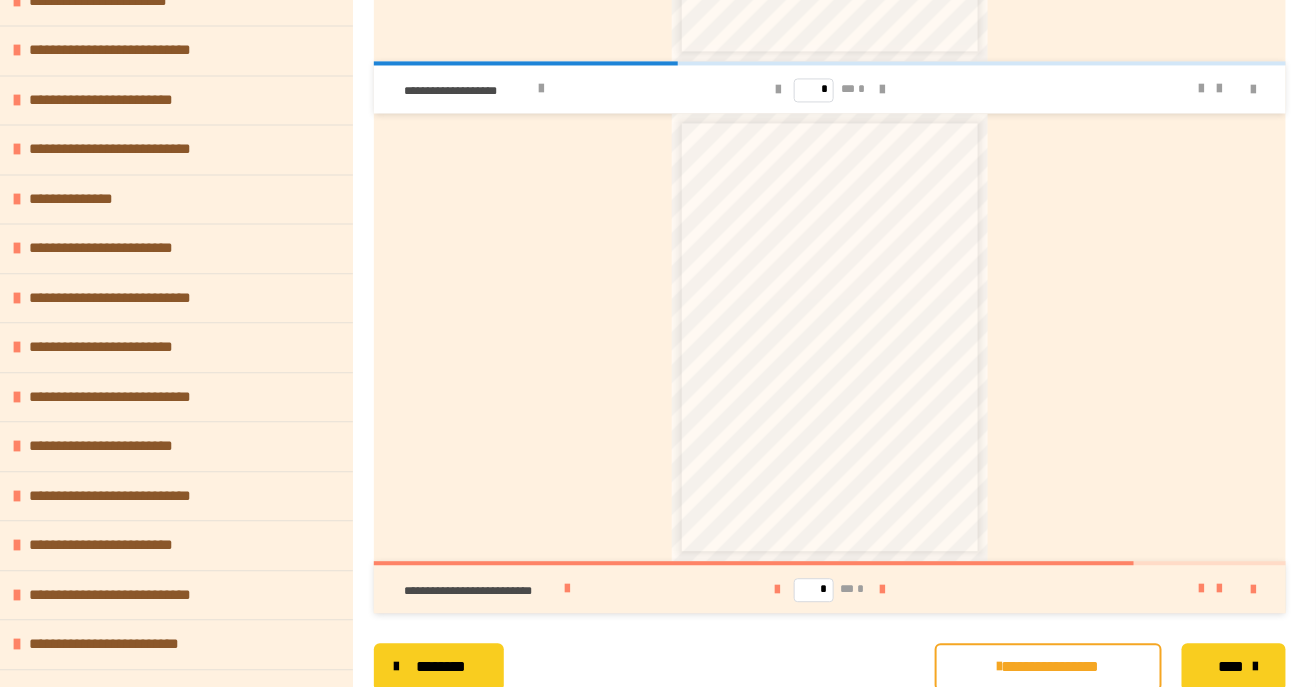 click at bounding box center (778, 590) 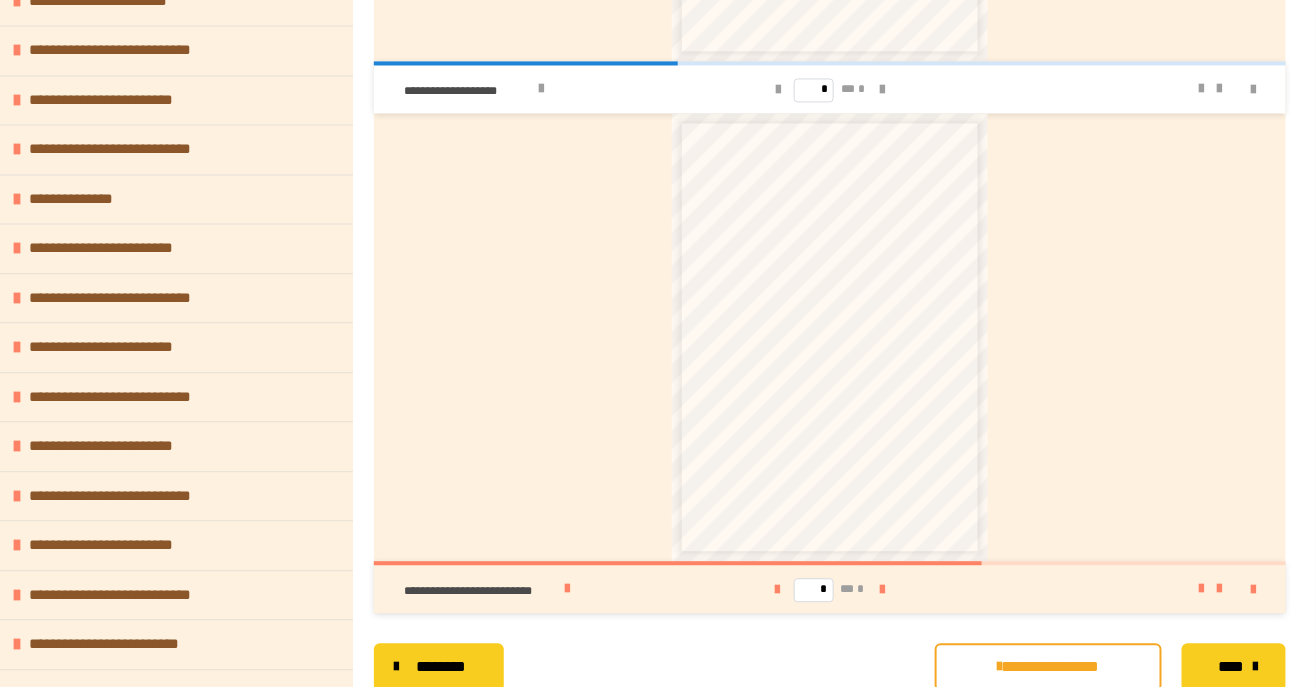 click at bounding box center (778, 590) 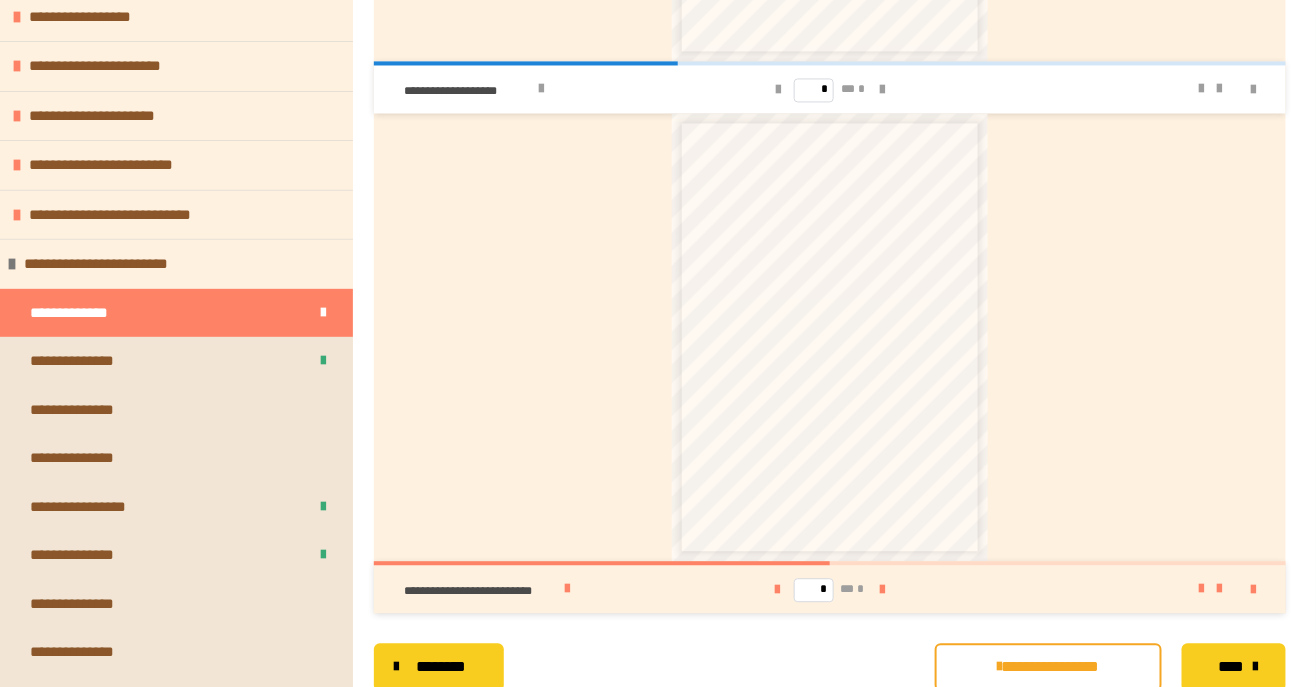 scroll, scrollTop: 0, scrollLeft: 0, axis: both 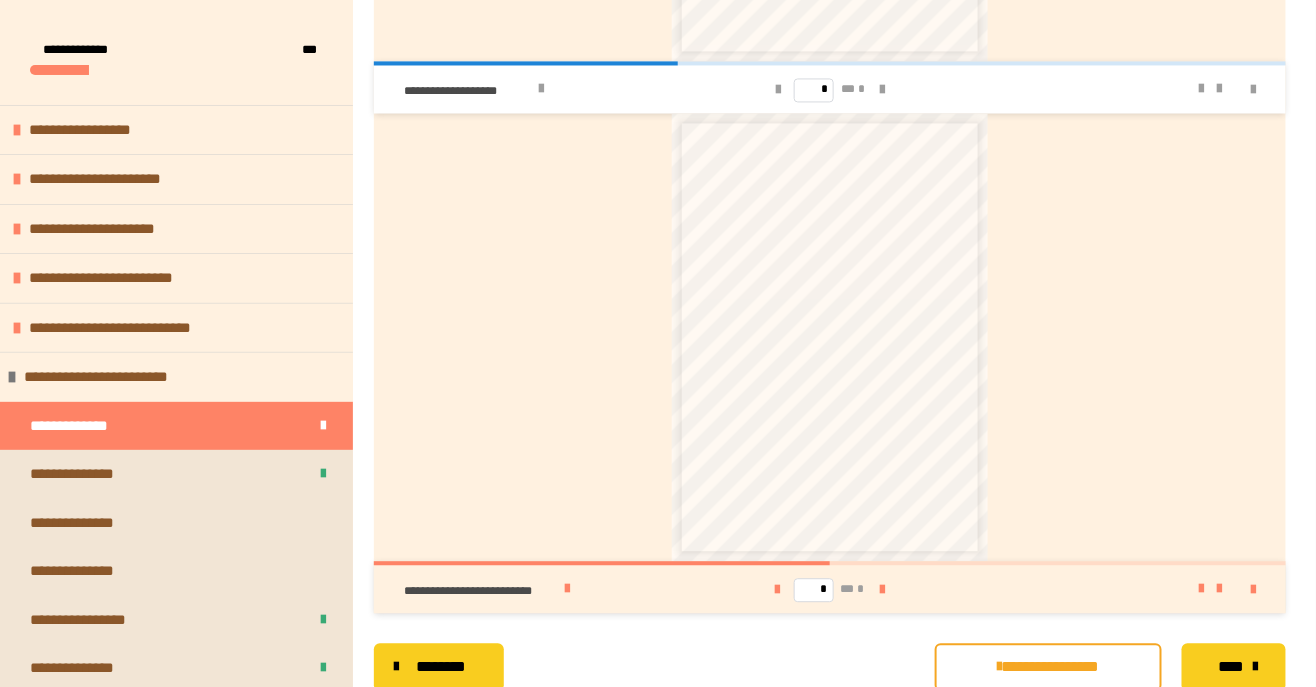 click on "**********" at bounding box center [109, 130] 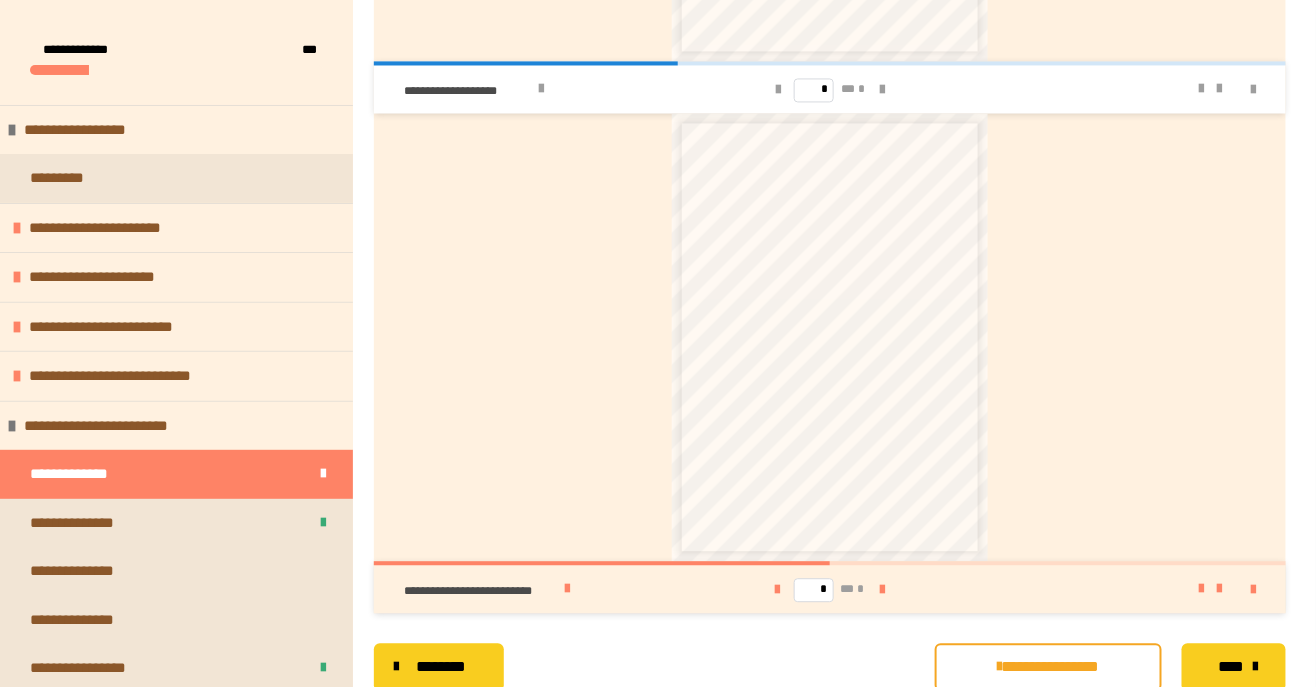click on "*********" at bounding box center [176, 178] 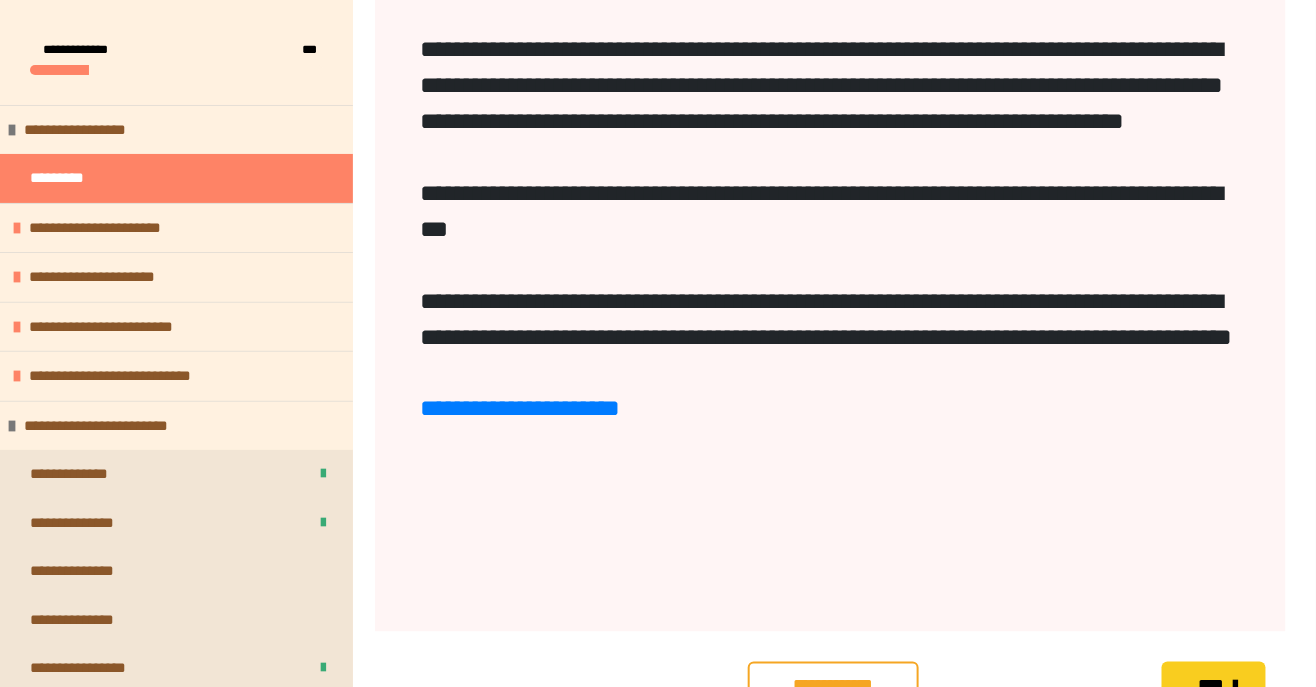 scroll, scrollTop: 754, scrollLeft: 0, axis: vertical 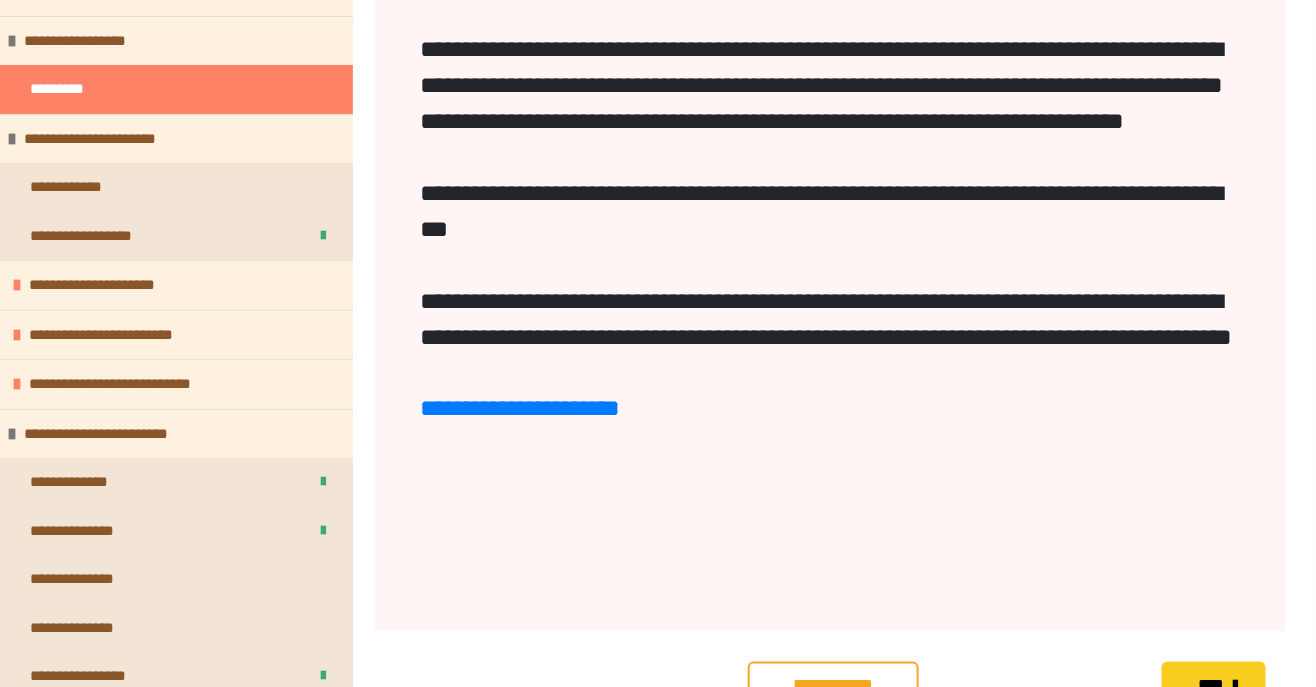 click on "**********" at bounding box center (176, 285) 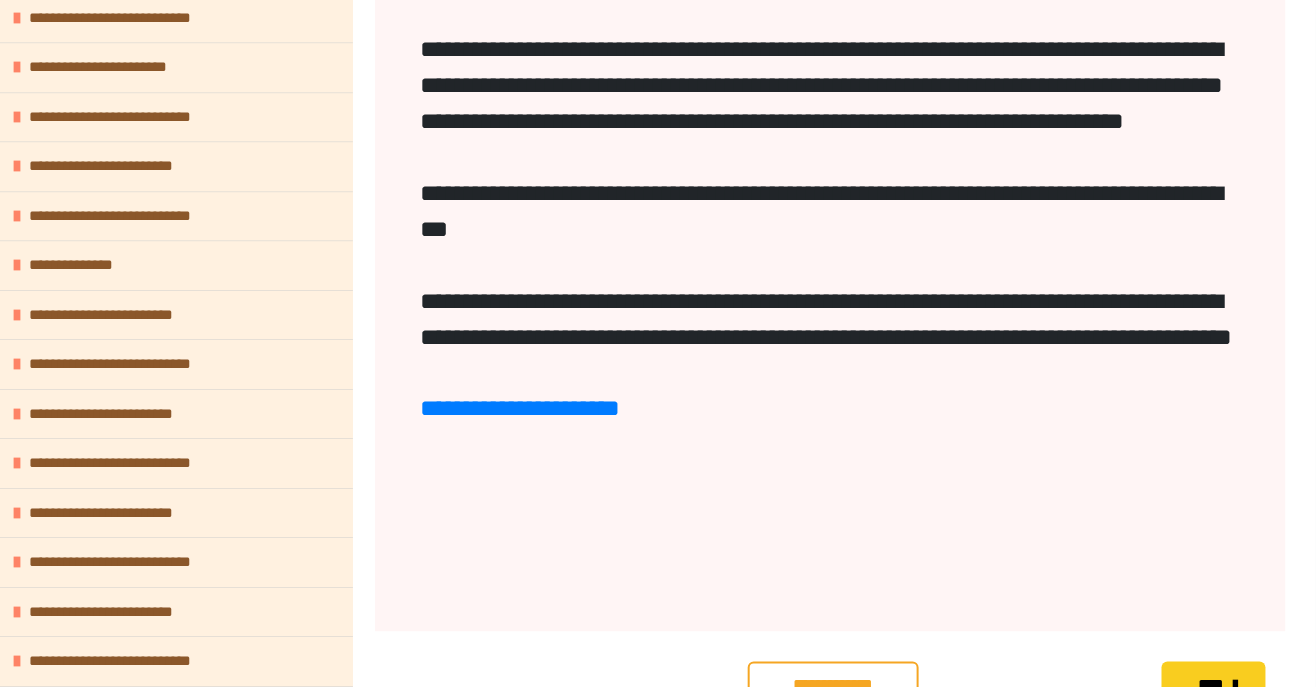 scroll, scrollTop: 1836, scrollLeft: 0, axis: vertical 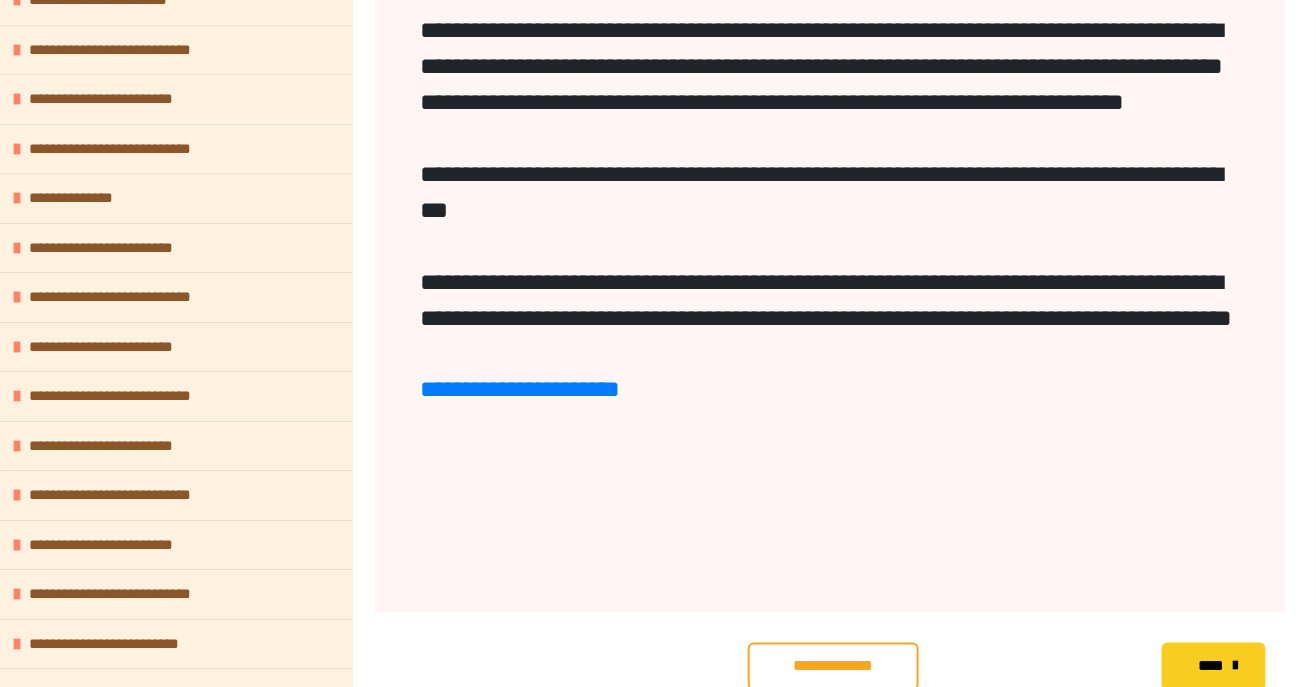 click on "**********" at bounding box center (176, 743) 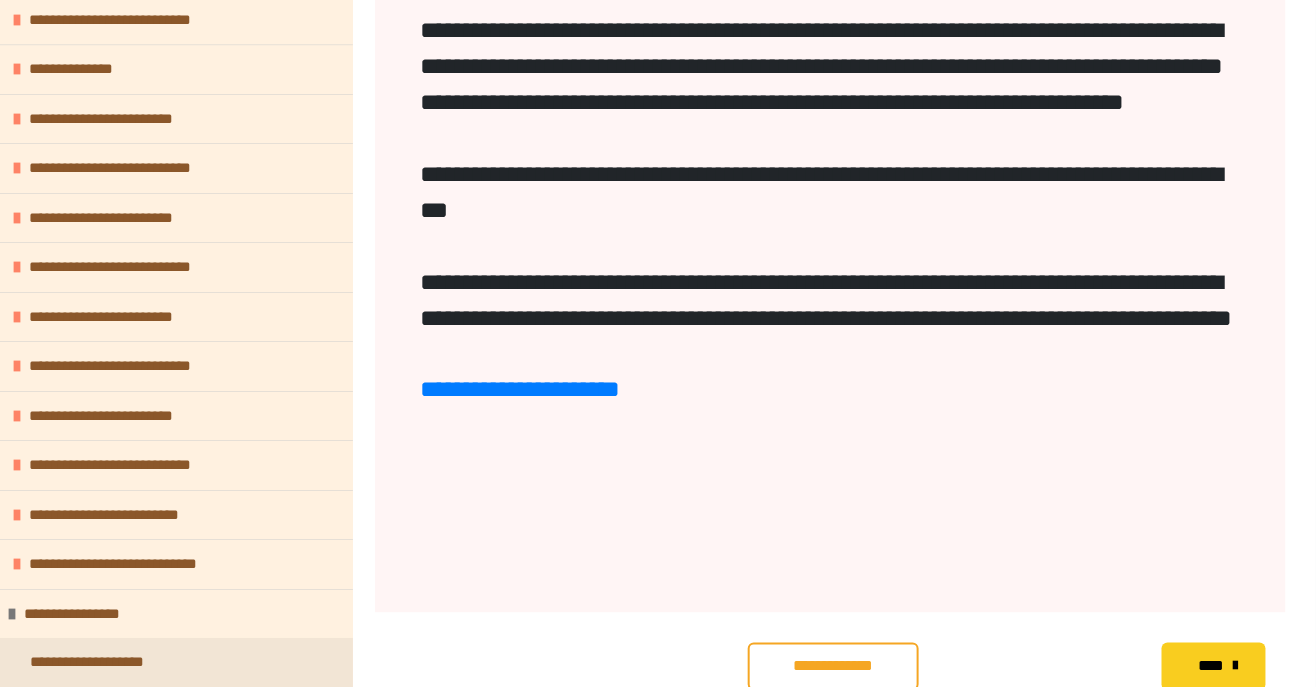 scroll, scrollTop: 2127, scrollLeft: 0, axis: vertical 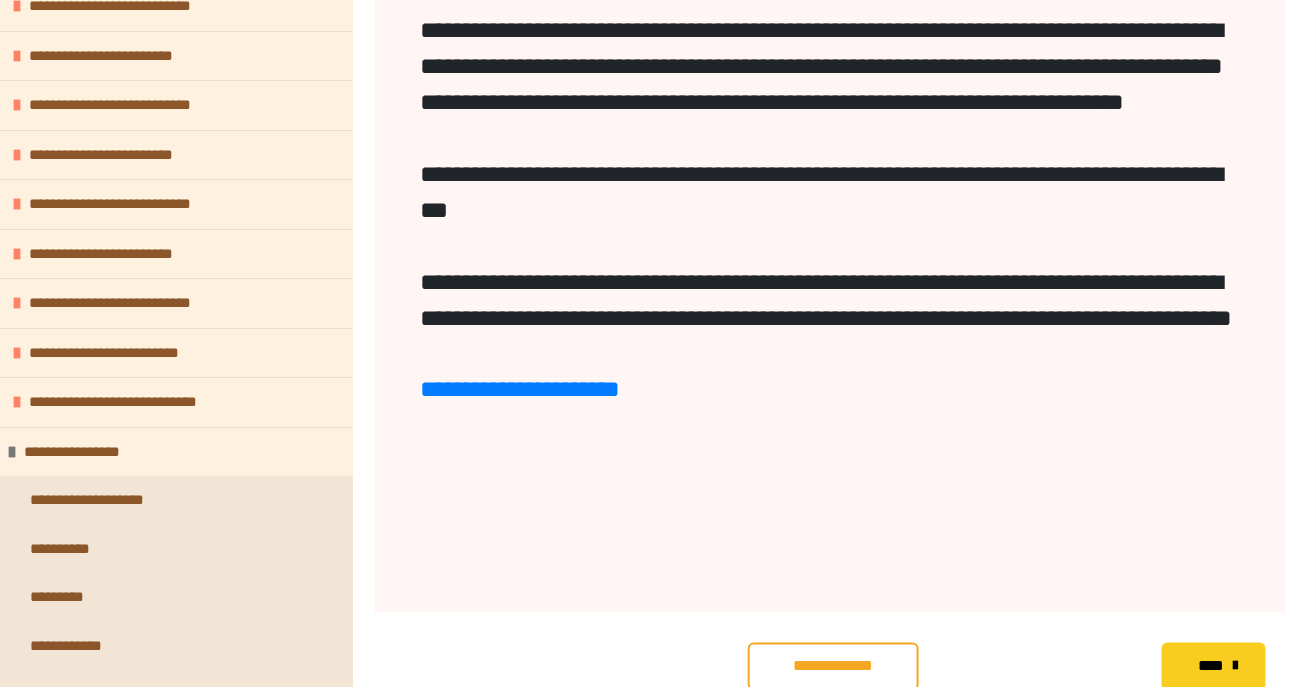 click on "**********" at bounding box center (176, 452) 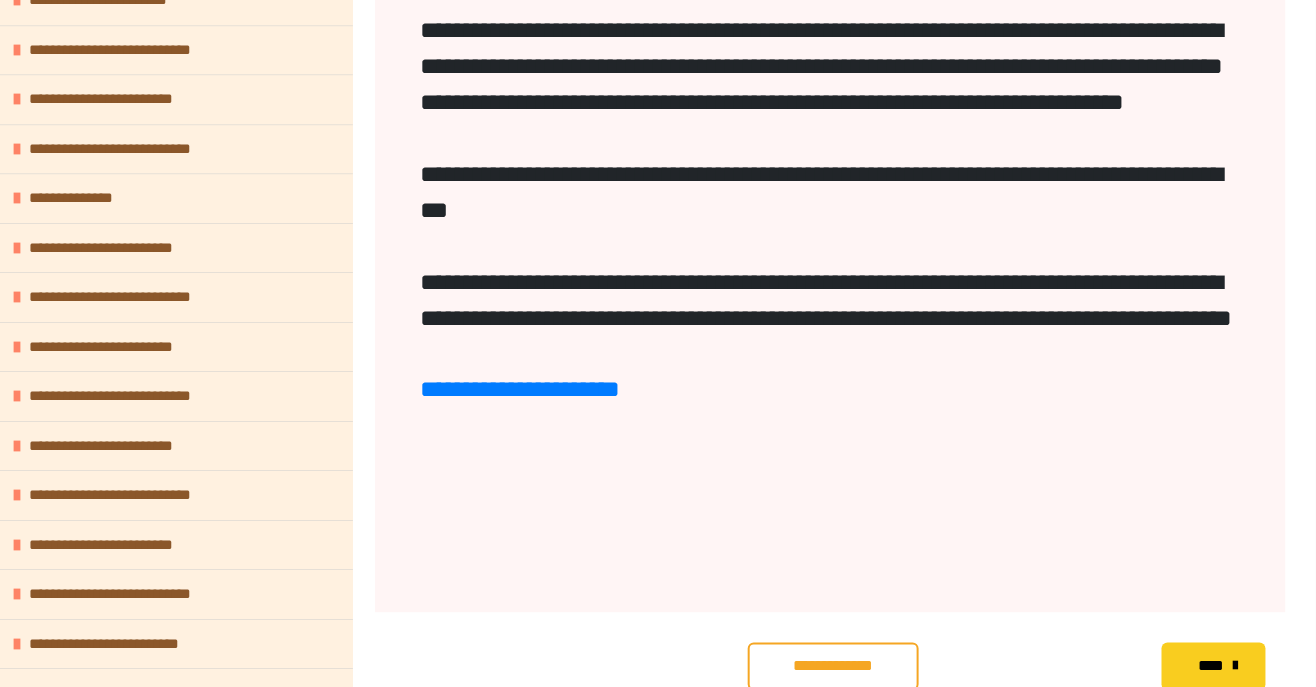 click on "**********" at bounding box center (176, 347) 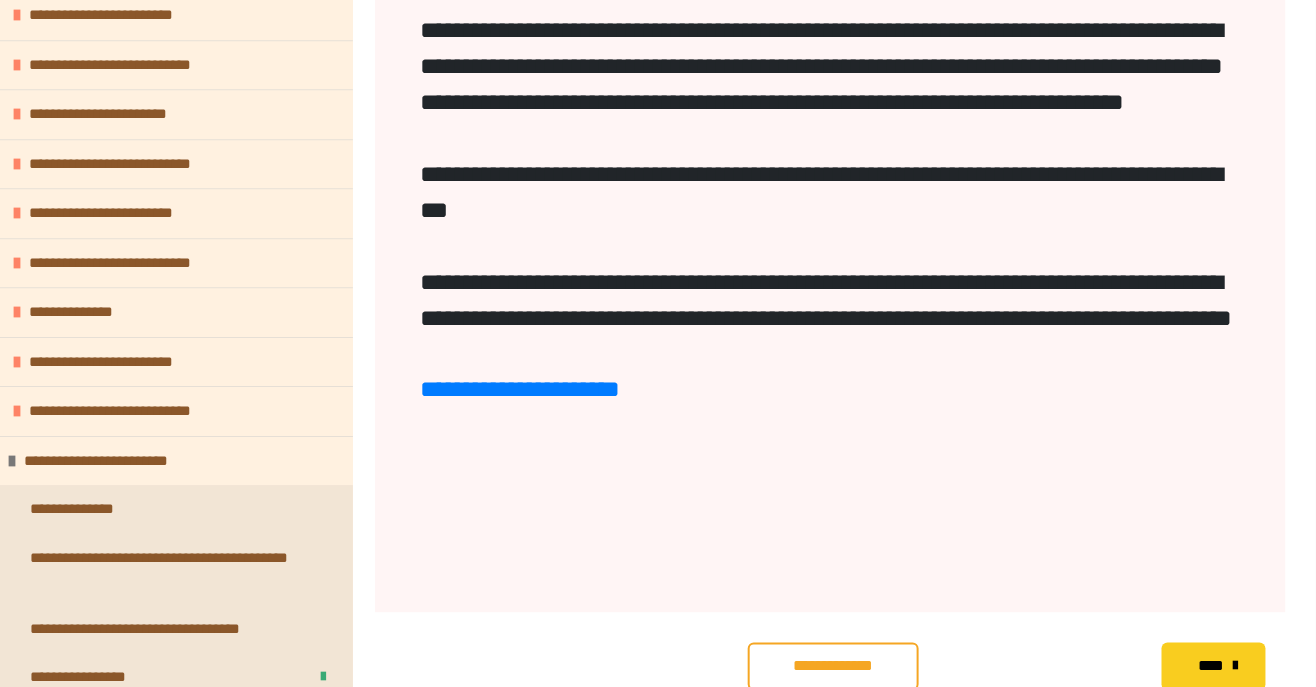 scroll, scrollTop: 1670, scrollLeft: 0, axis: vertical 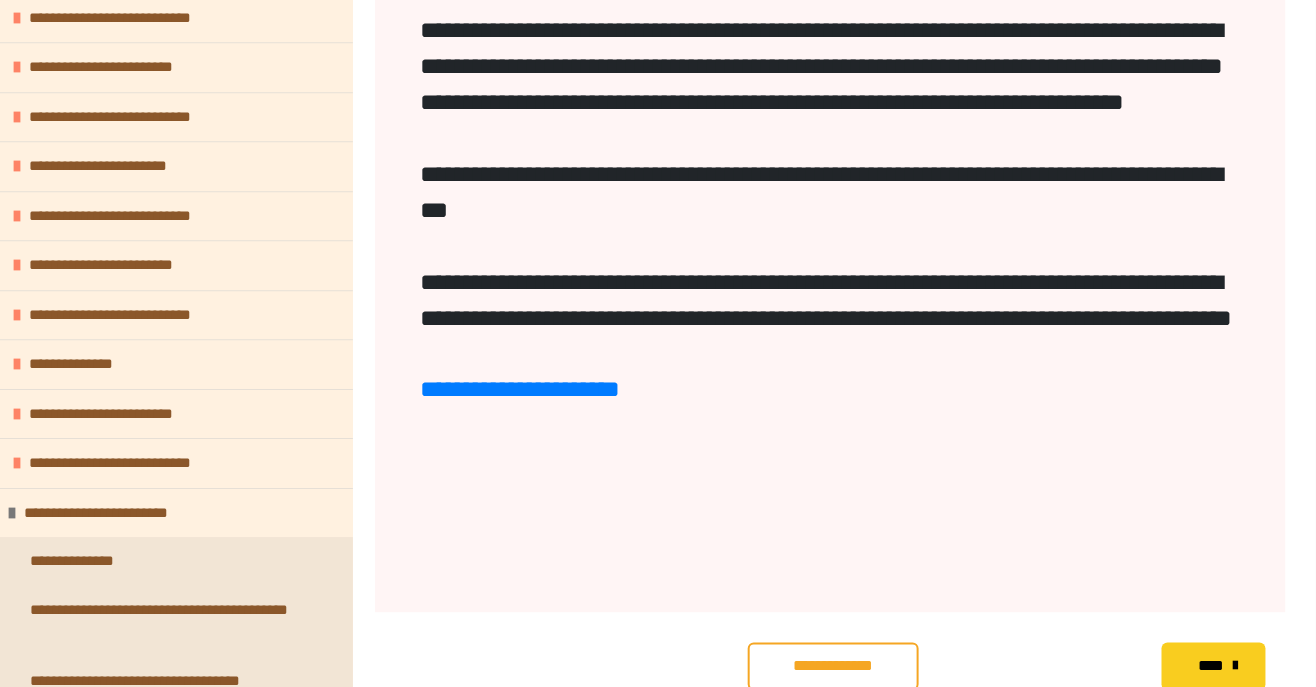 click on "**********" at bounding box center [176, 414] 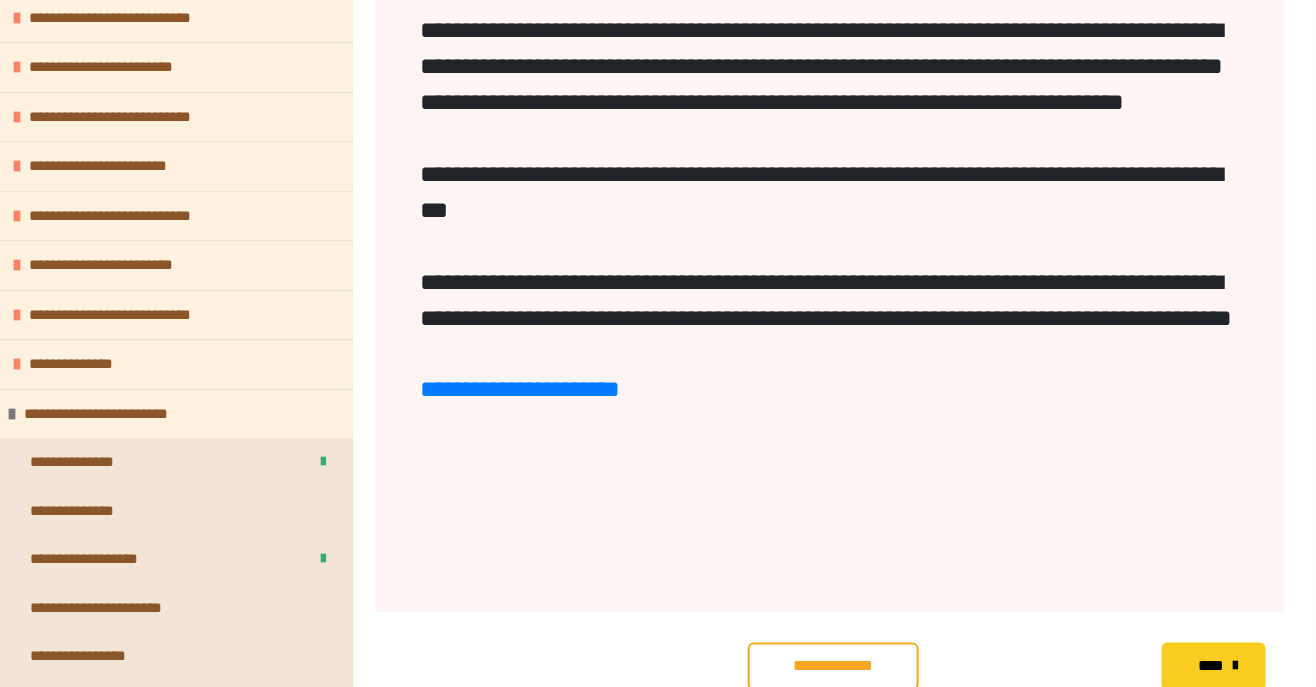 click on "**********" at bounding box center [176, 364] 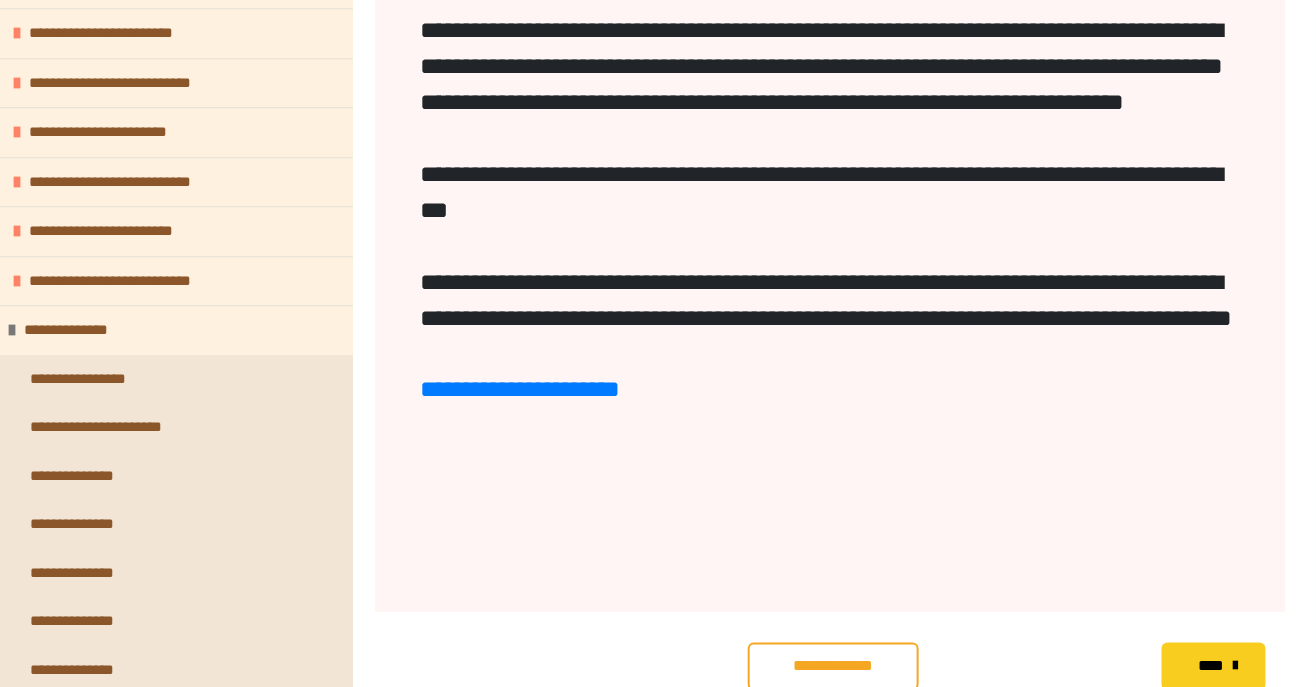 scroll, scrollTop: 1704, scrollLeft: 0, axis: vertical 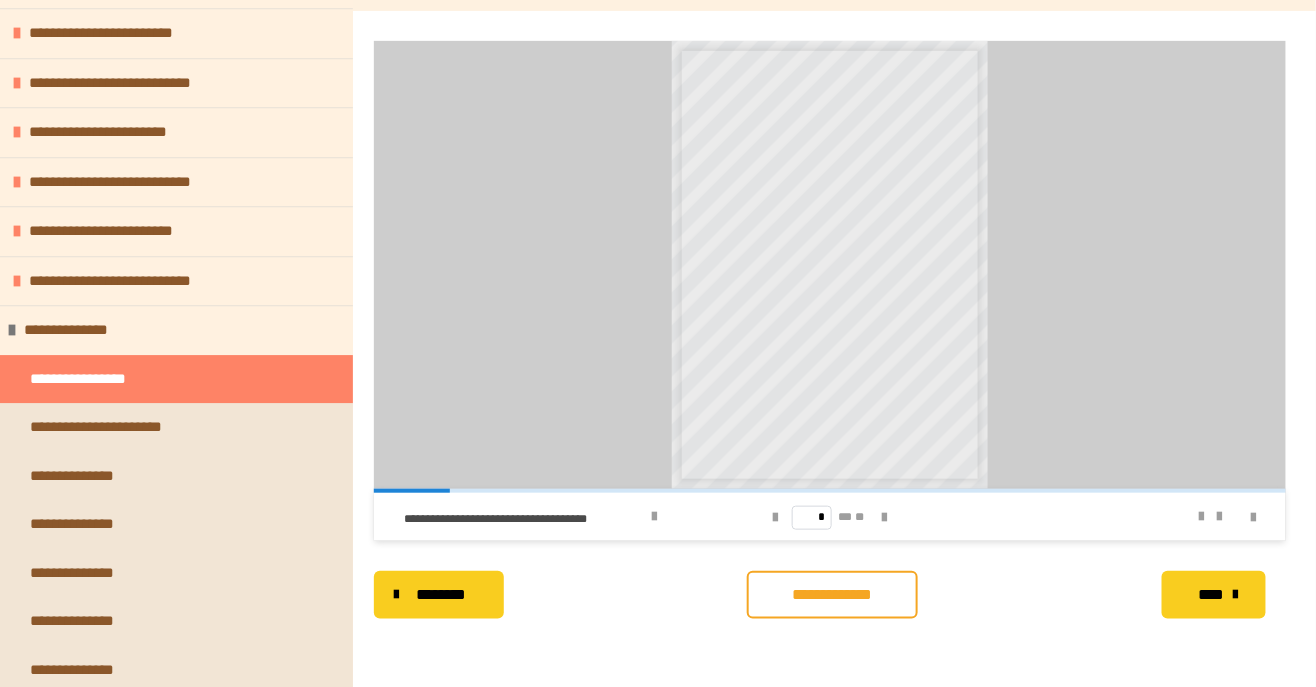 click at bounding box center (884, 518) 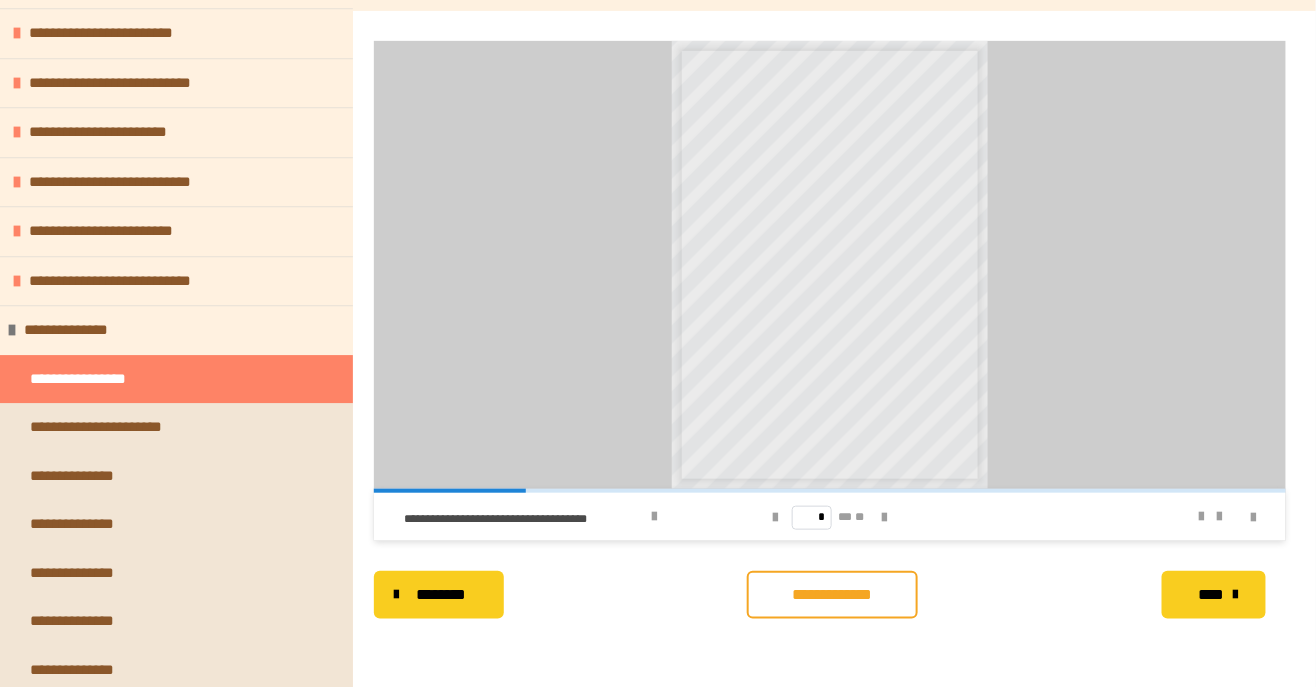 click at bounding box center [884, 518] 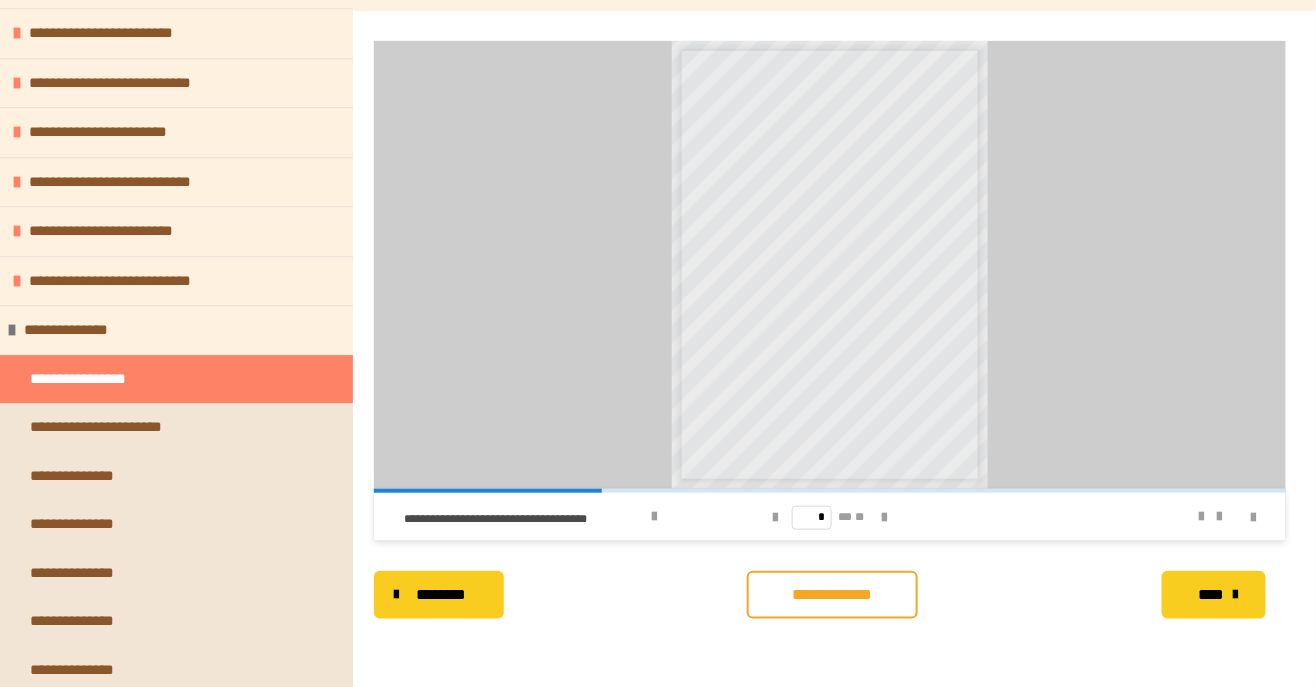 click at bounding box center (884, 518) 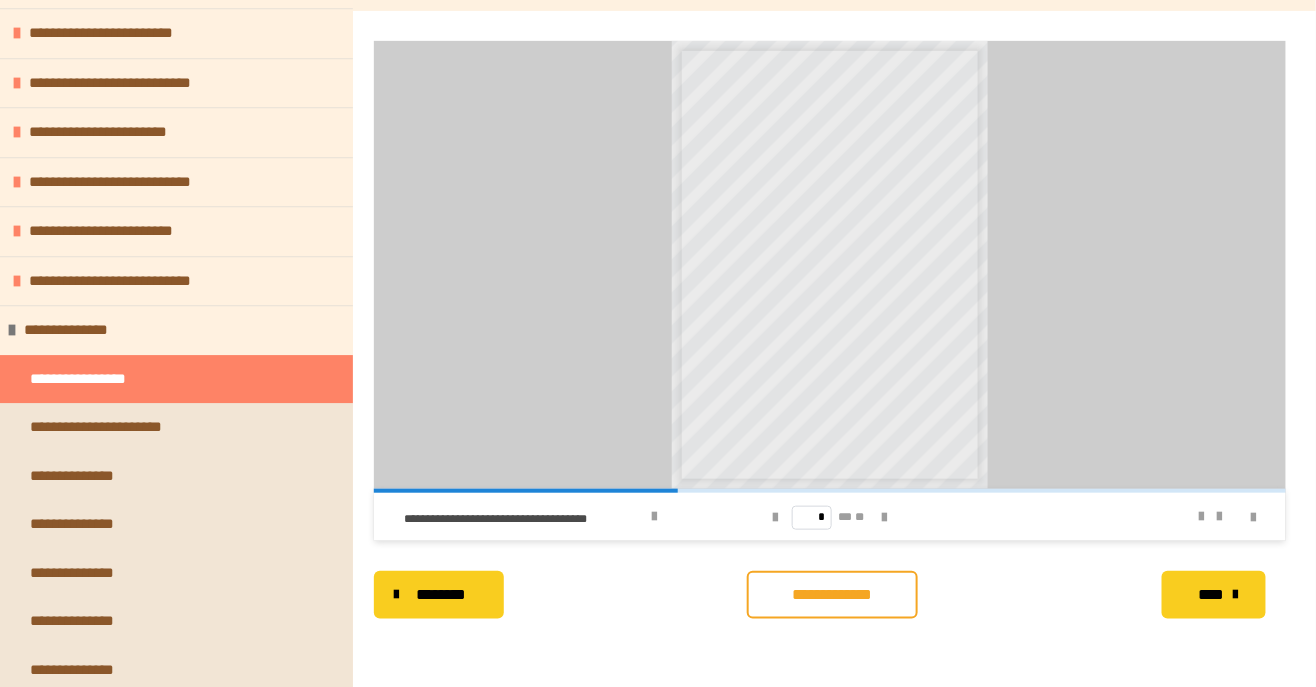 click on "* ** **" at bounding box center [830, 517] 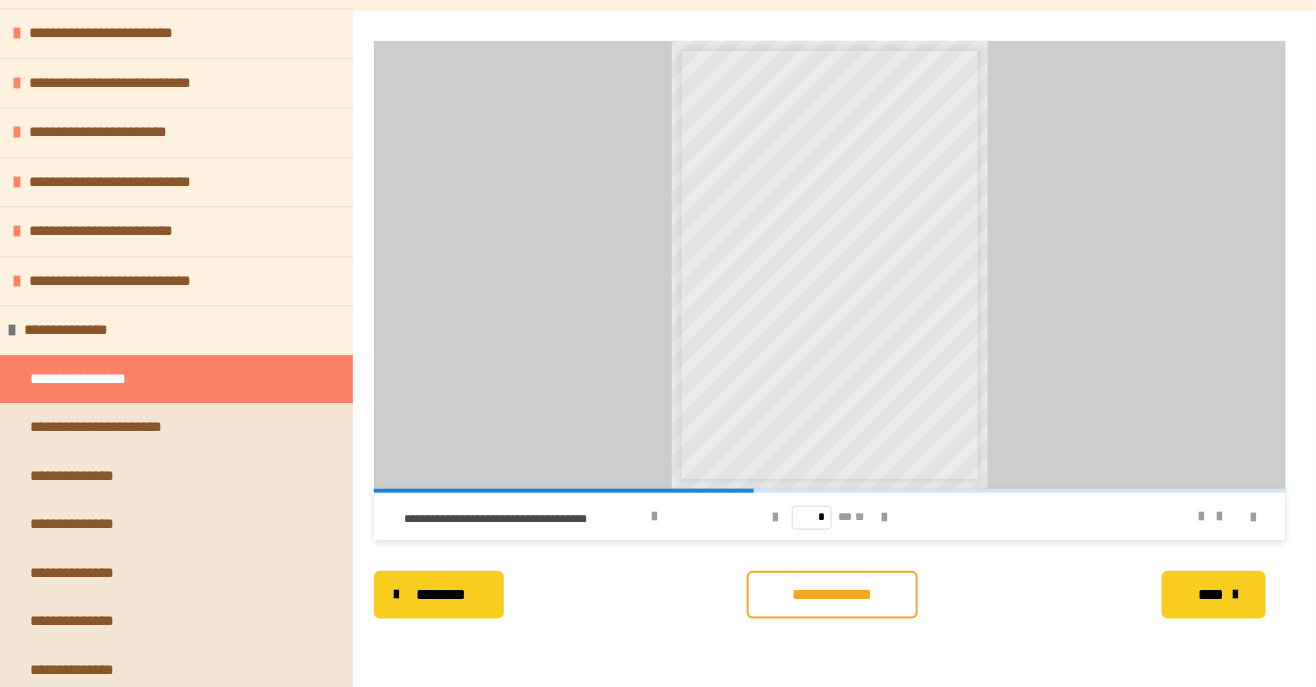 click at bounding box center (884, 518) 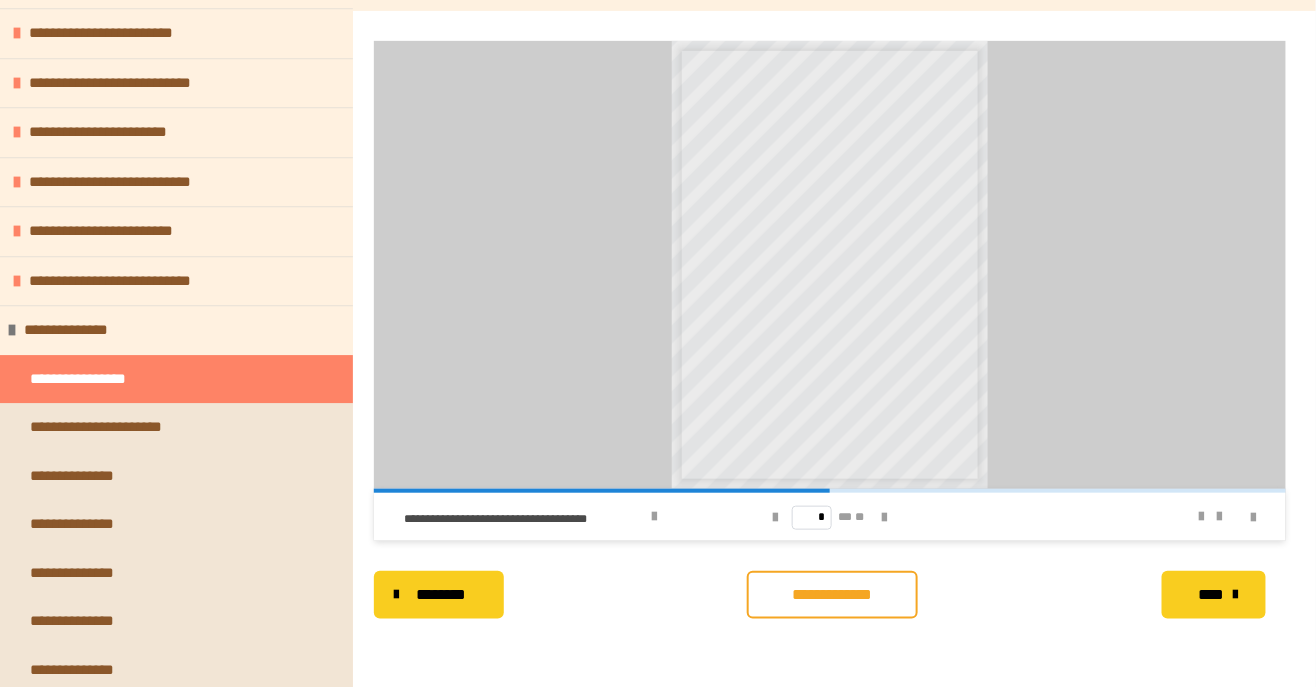 click at bounding box center [884, 518] 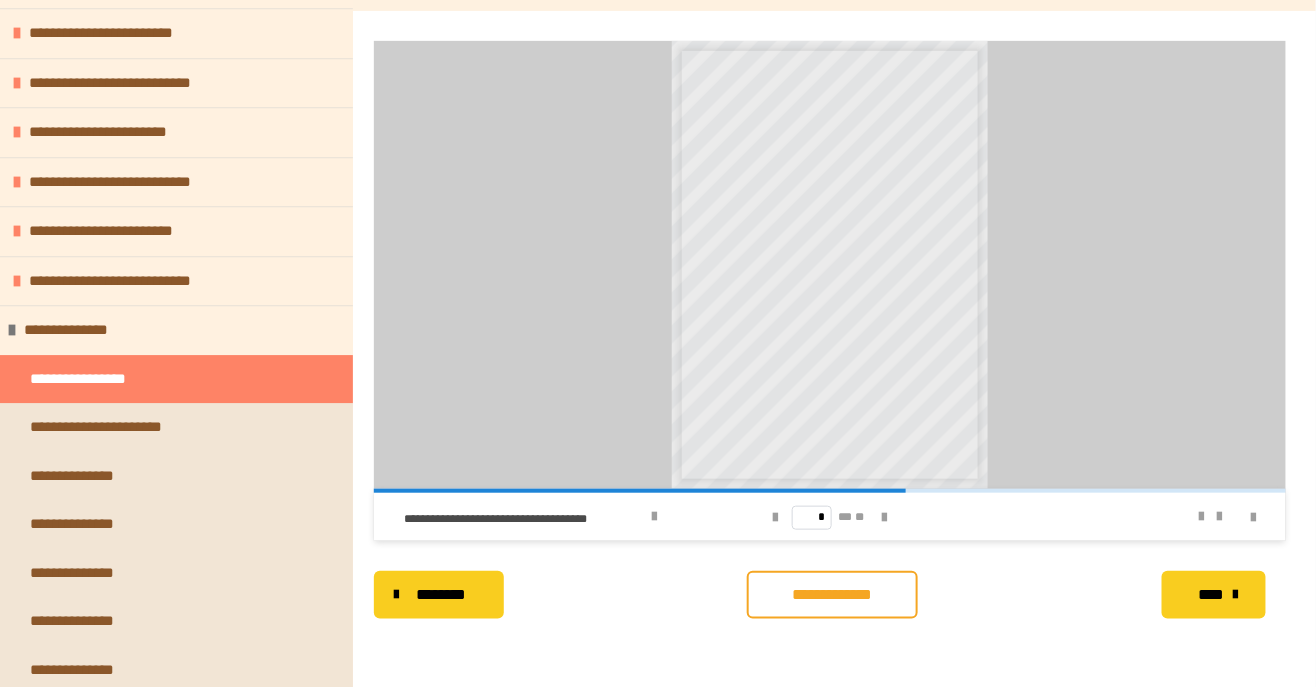 click at bounding box center (884, 518) 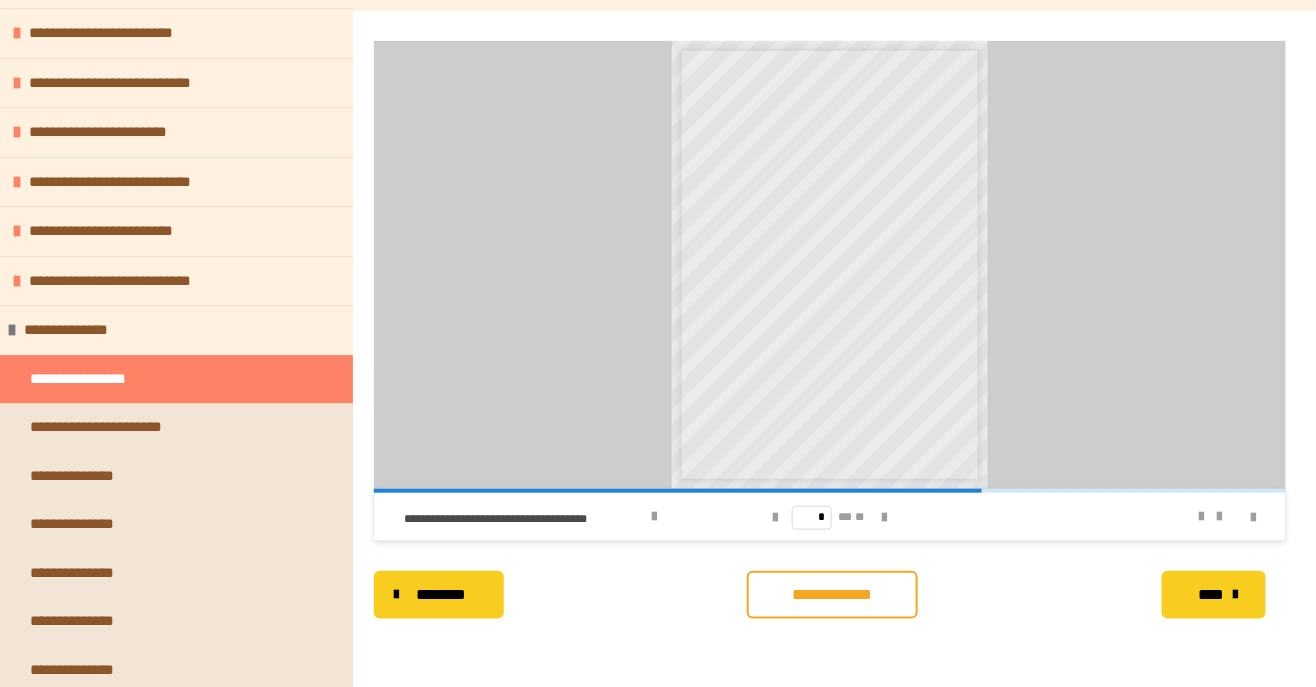 click on "* ** **" at bounding box center [830, 517] 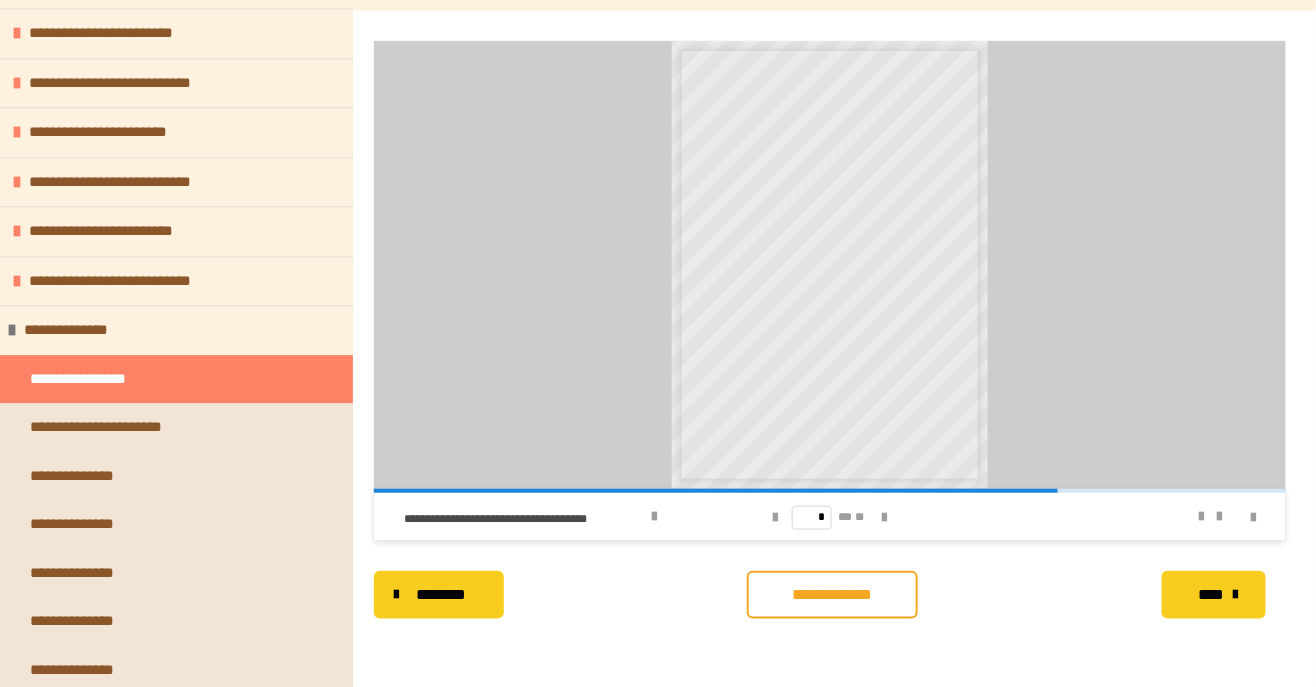 click at bounding box center [884, 518] 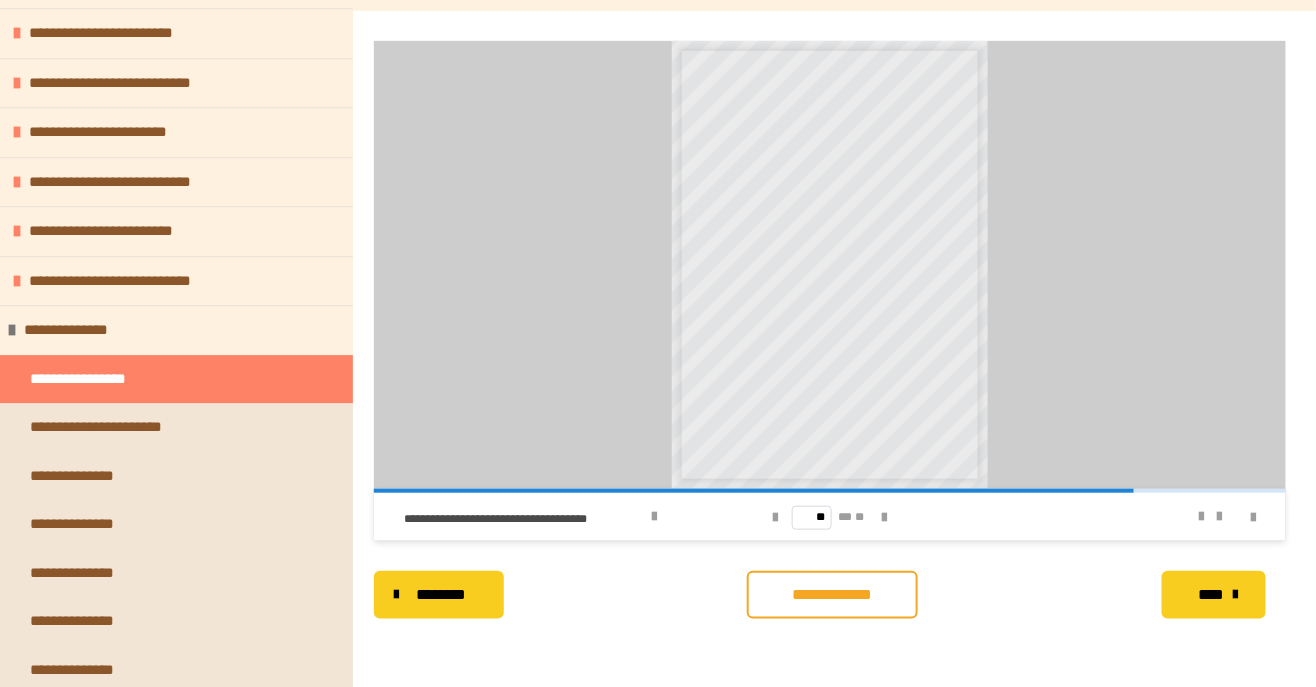 click at bounding box center (884, 518) 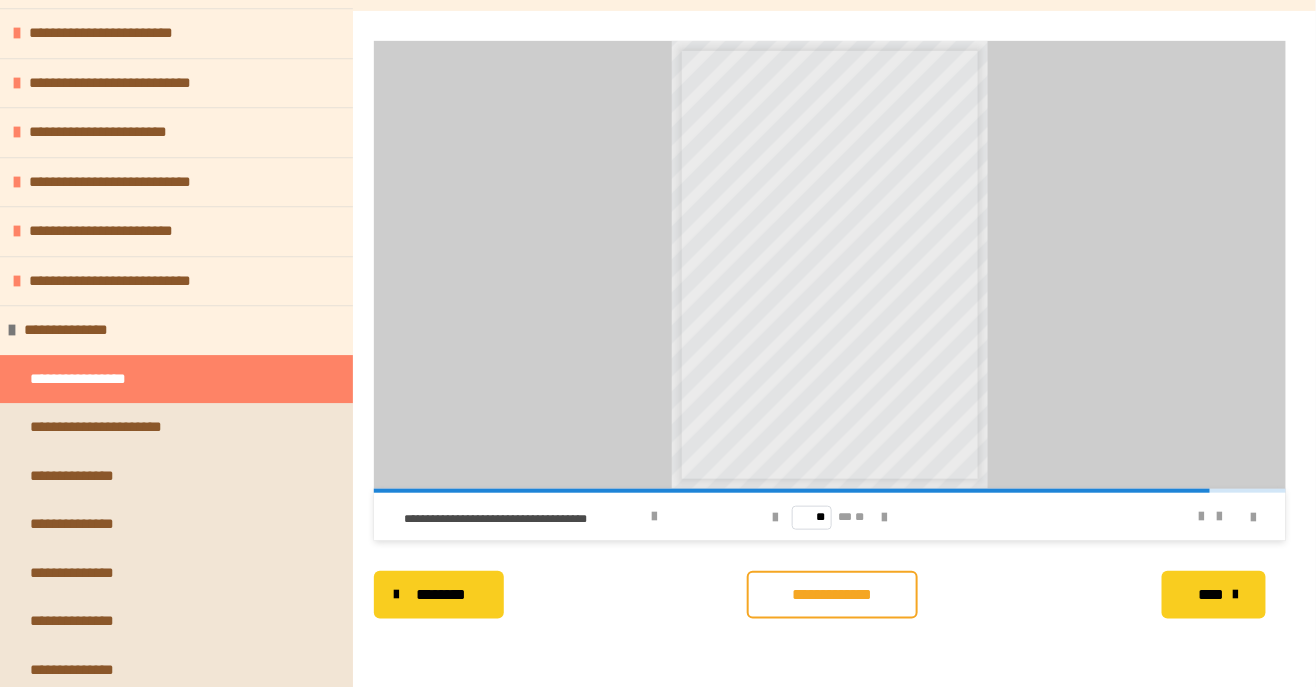 click at bounding box center (884, 518) 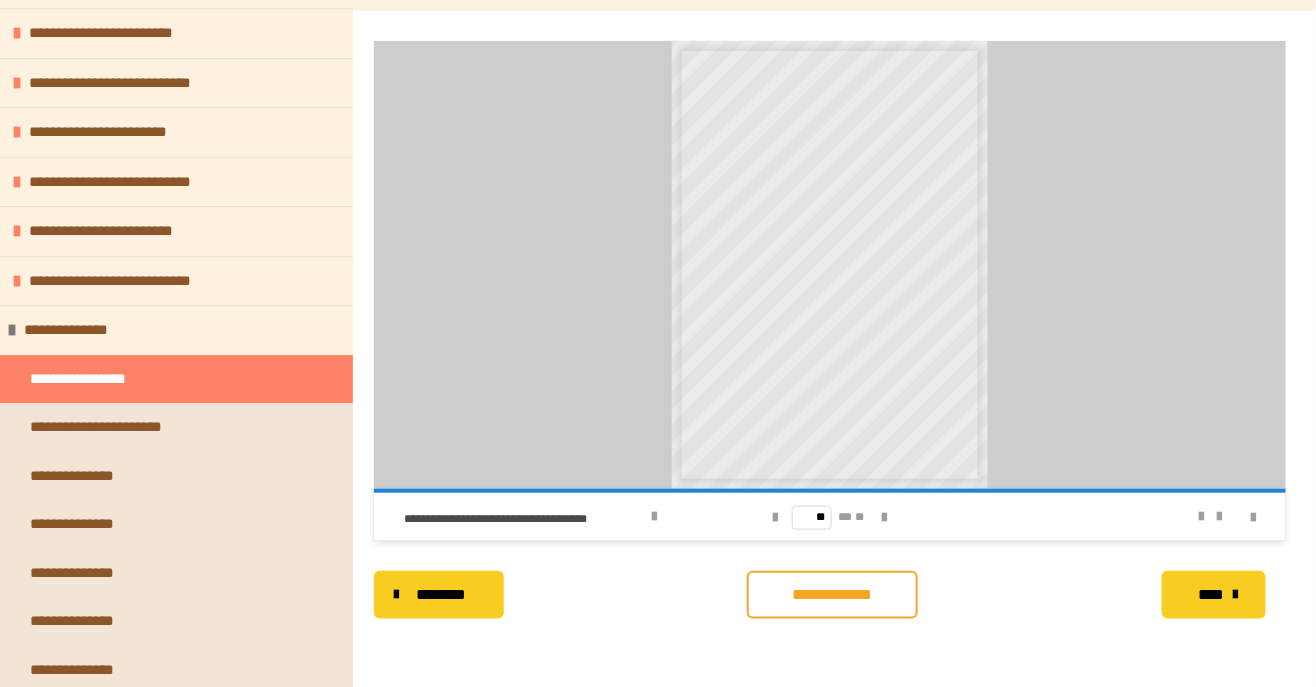 click on "** ** **" at bounding box center (830, 517) 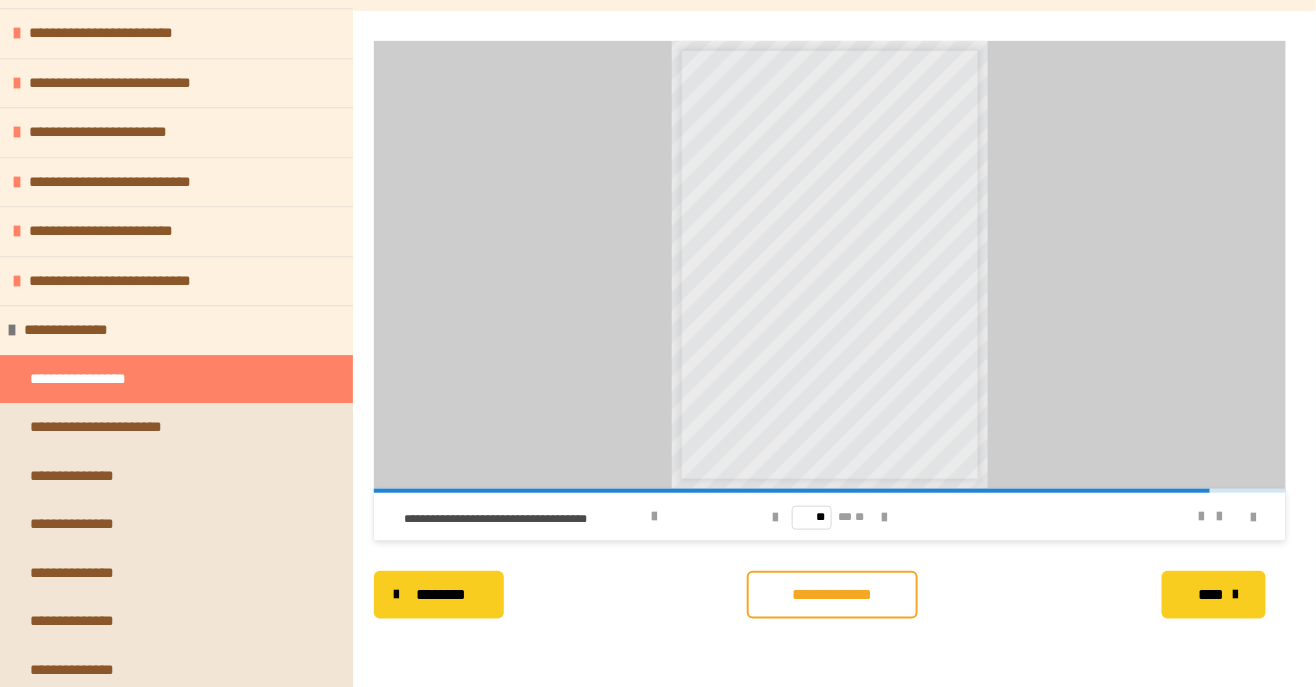 click at bounding box center [776, 518] 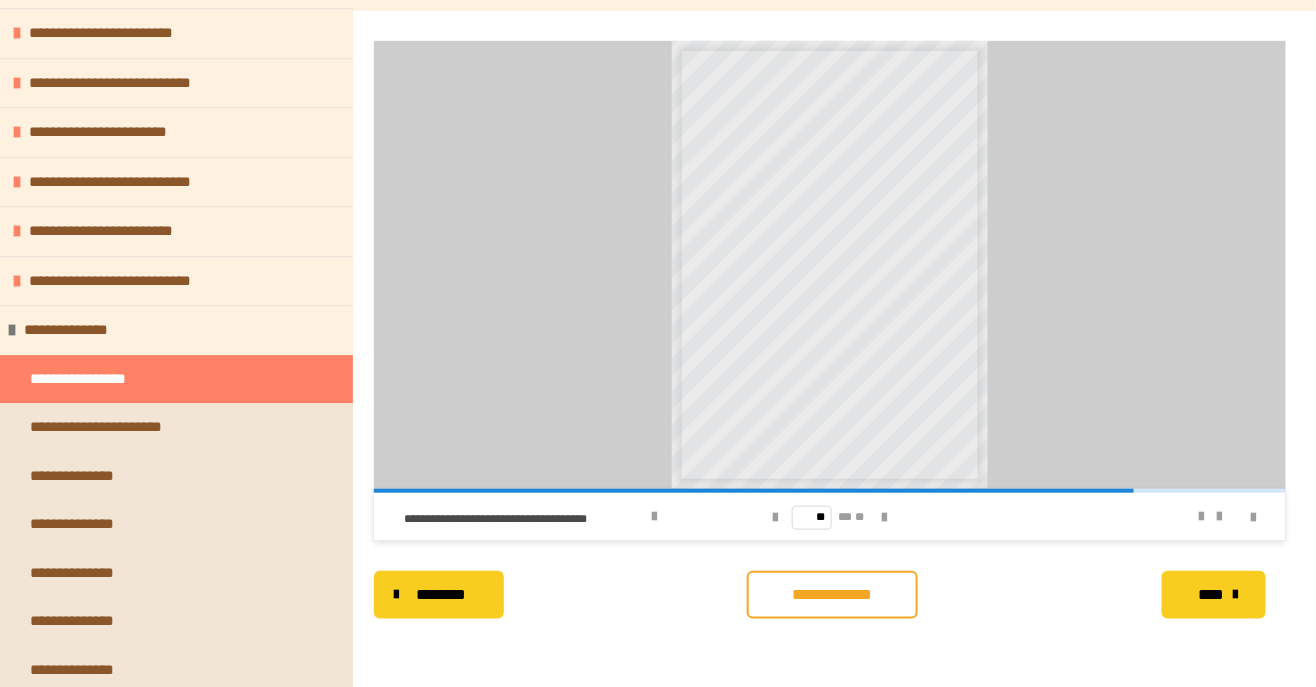 click at bounding box center [776, 518] 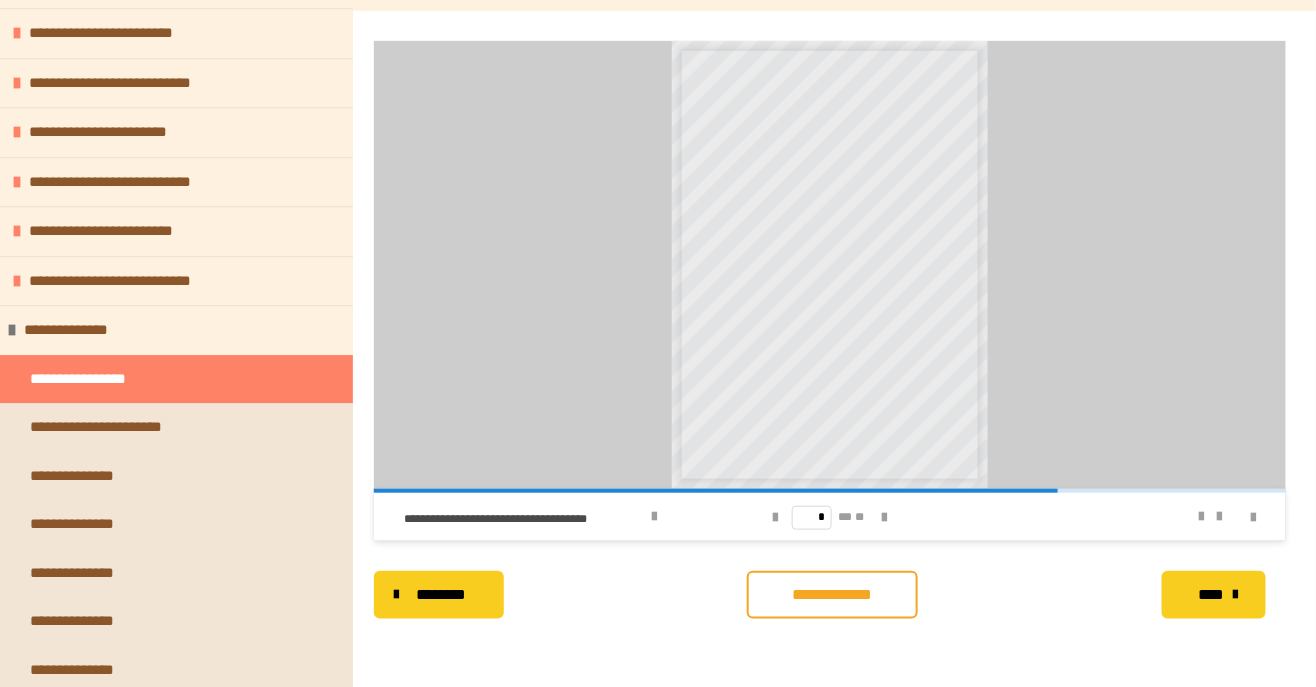 click at bounding box center [776, 518] 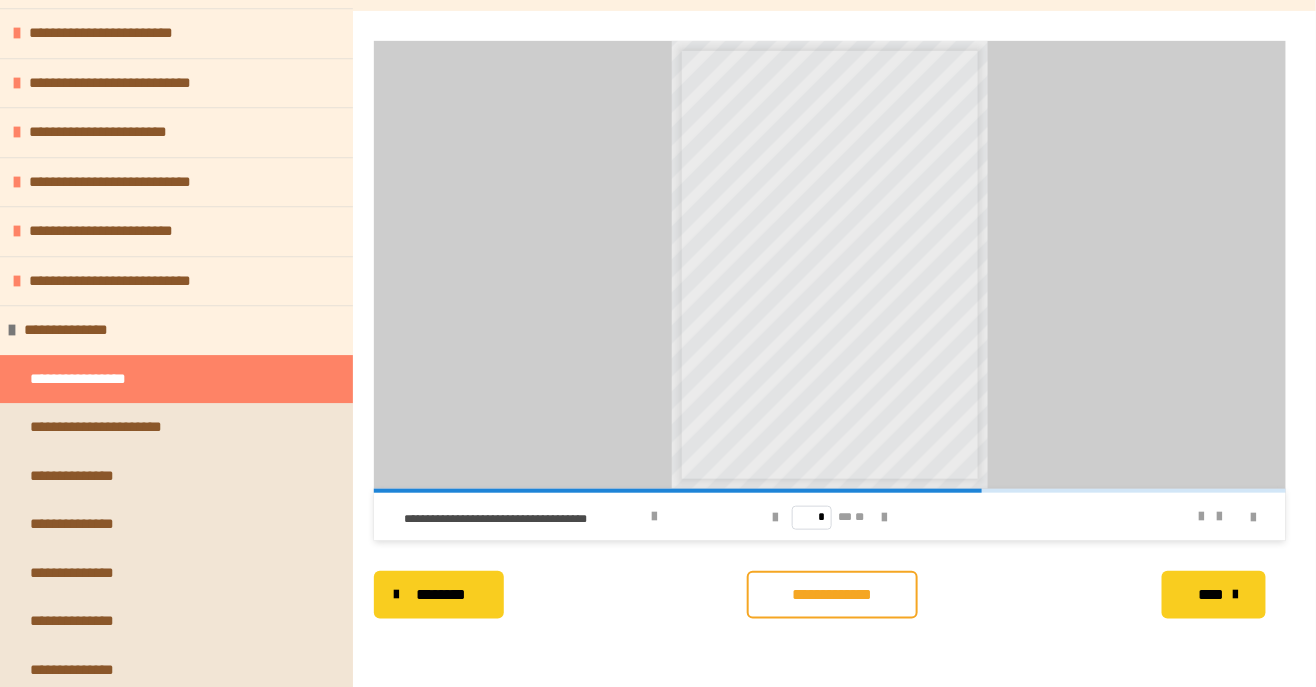 click at bounding box center (776, 518) 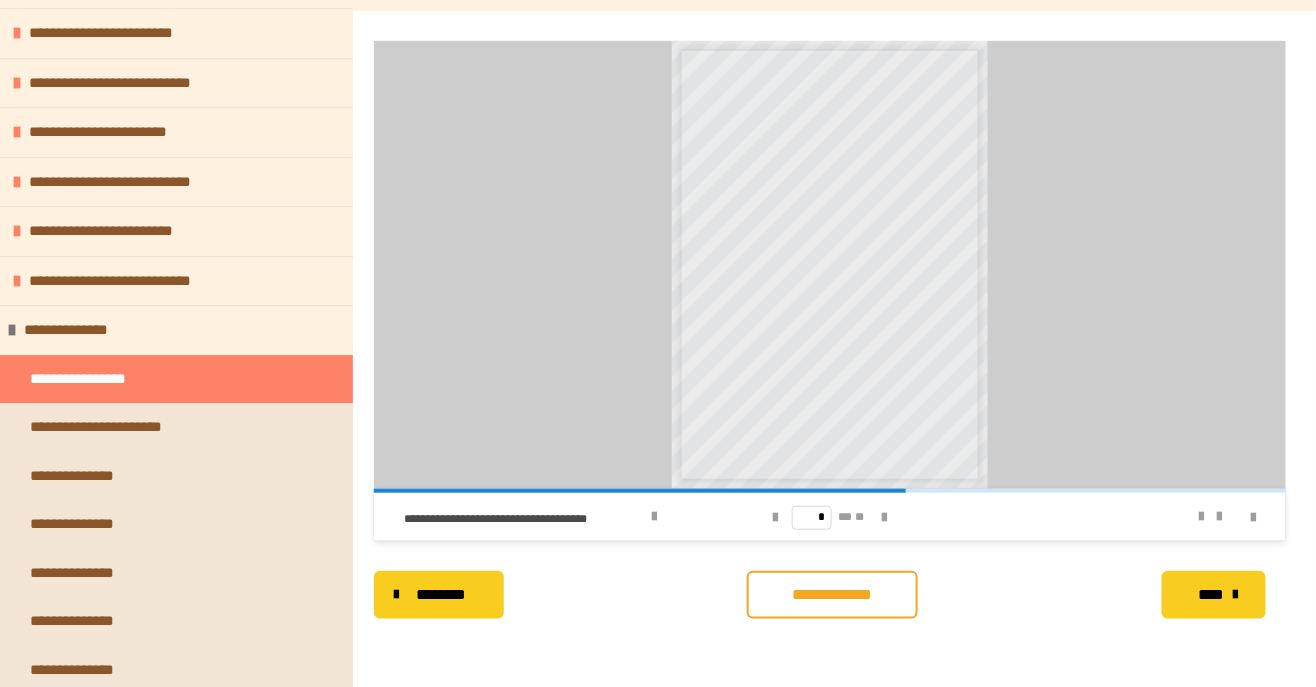 click at bounding box center (776, 518) 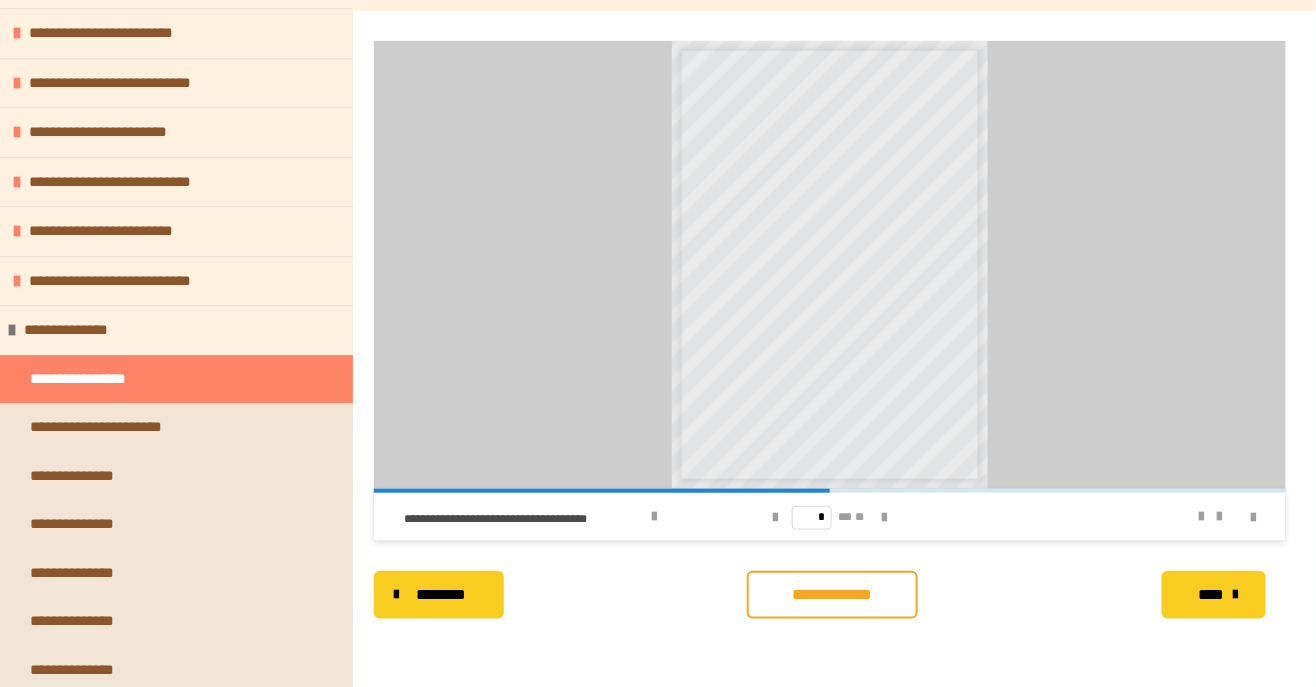 click at bounding box center (776, 518) 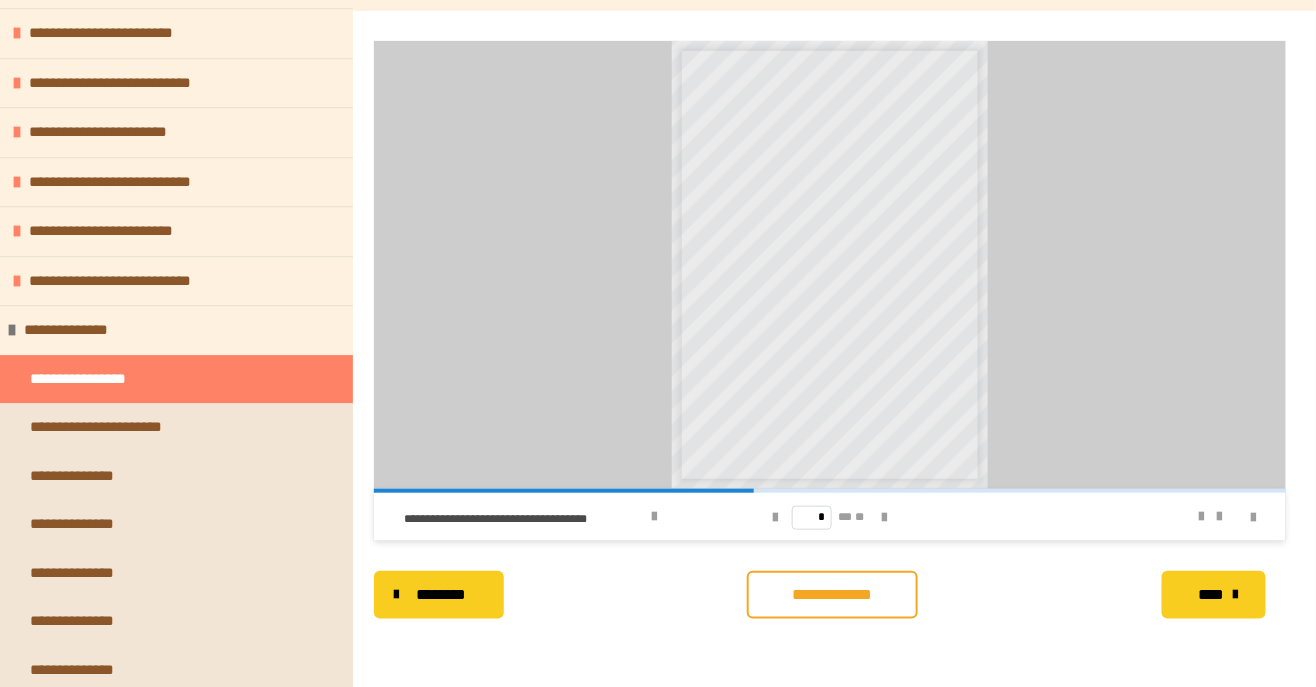 click at bounding box center [776, 518] 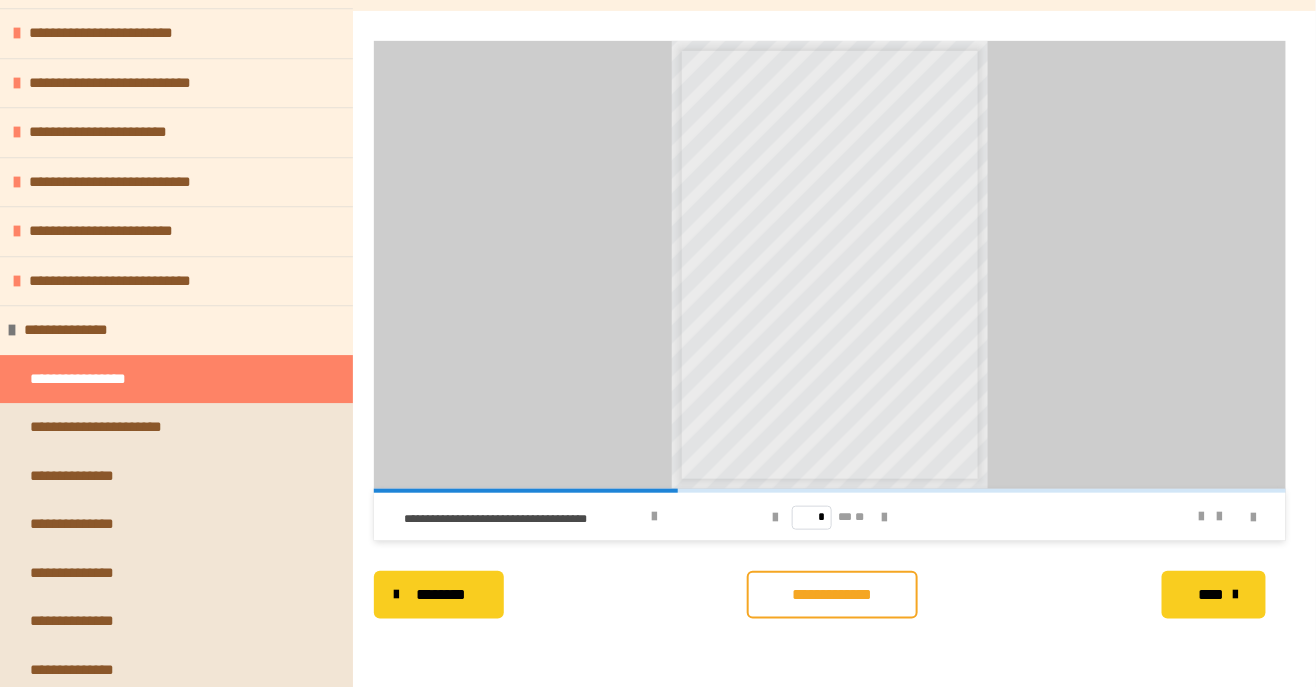 click at bounding box center (776, 518) 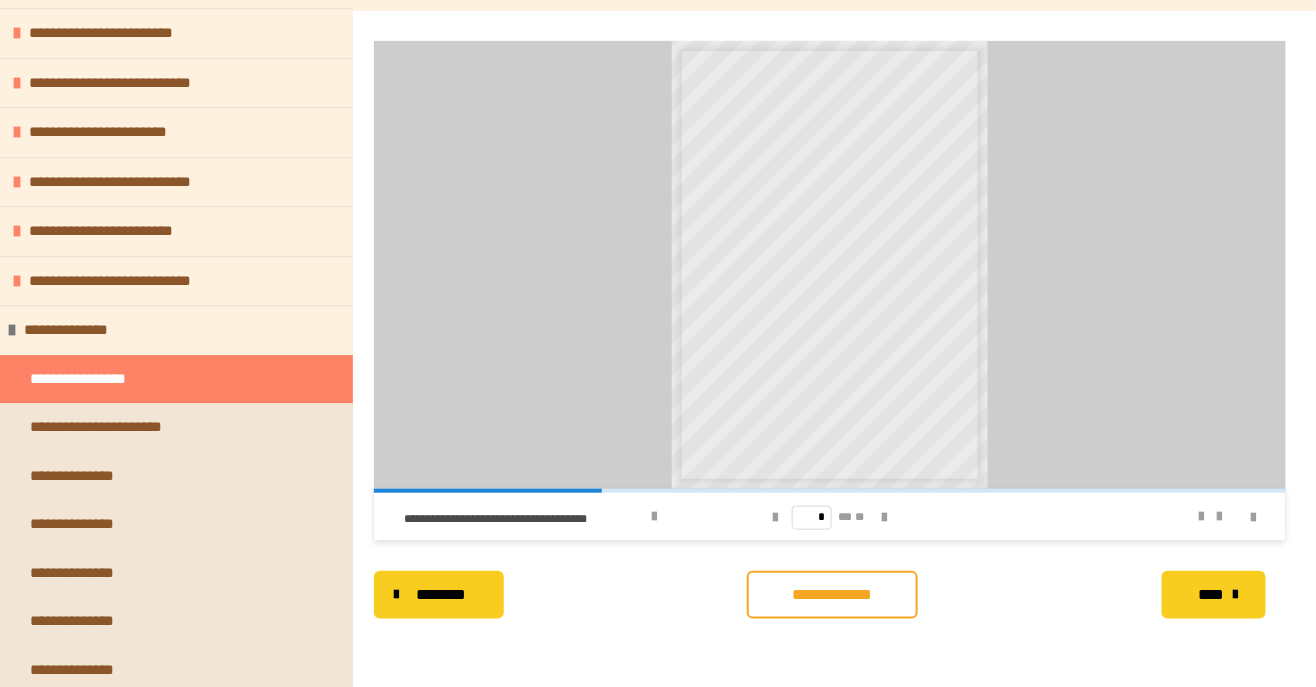 click on "**********" at bounding box center (176, 231) 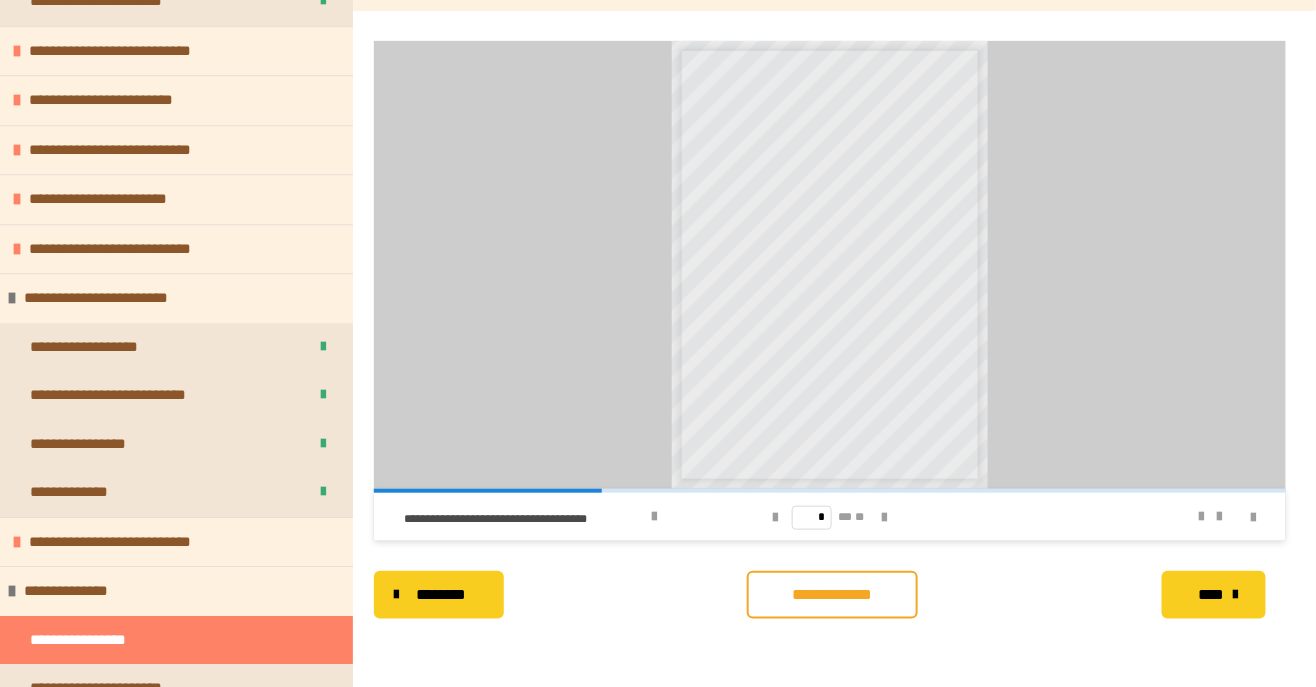 scroll, scrollTop: 1670, scrollLeft: 0, axis: vertical 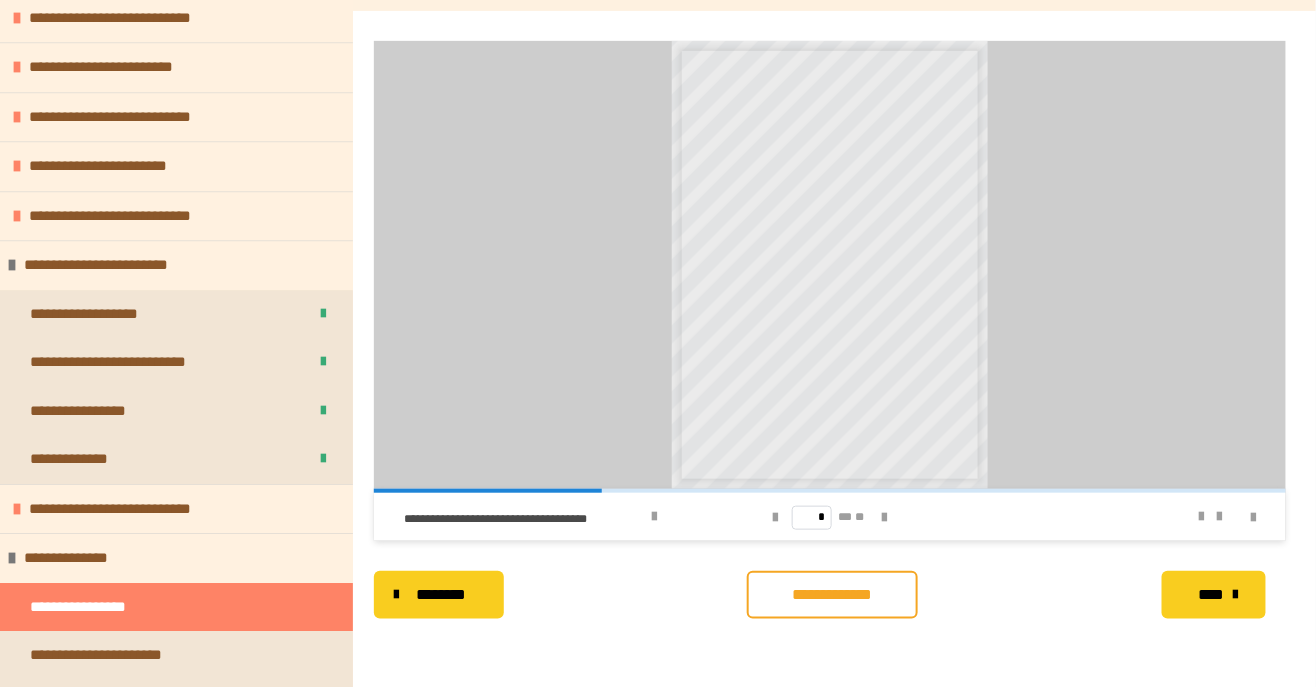 click on "**********" at bounding box center (176, 509) 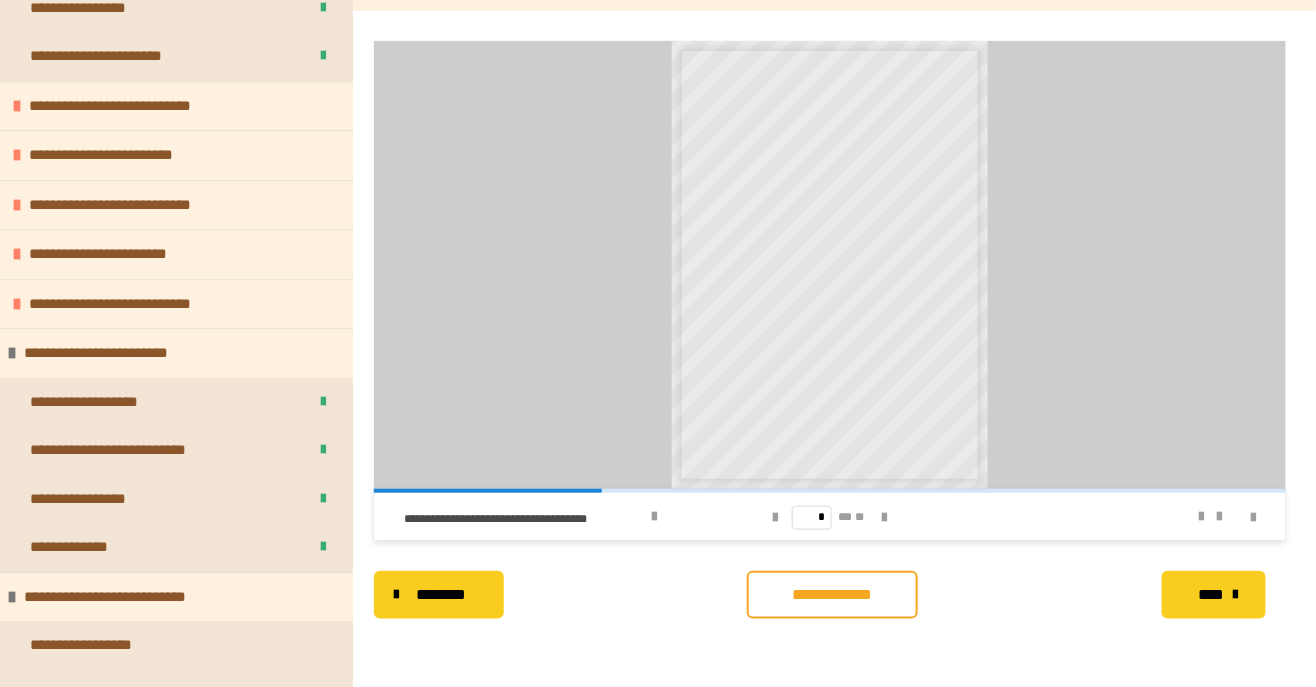 scroll, scrollTop: 1548, scrollLeft: 0, axis: vertical 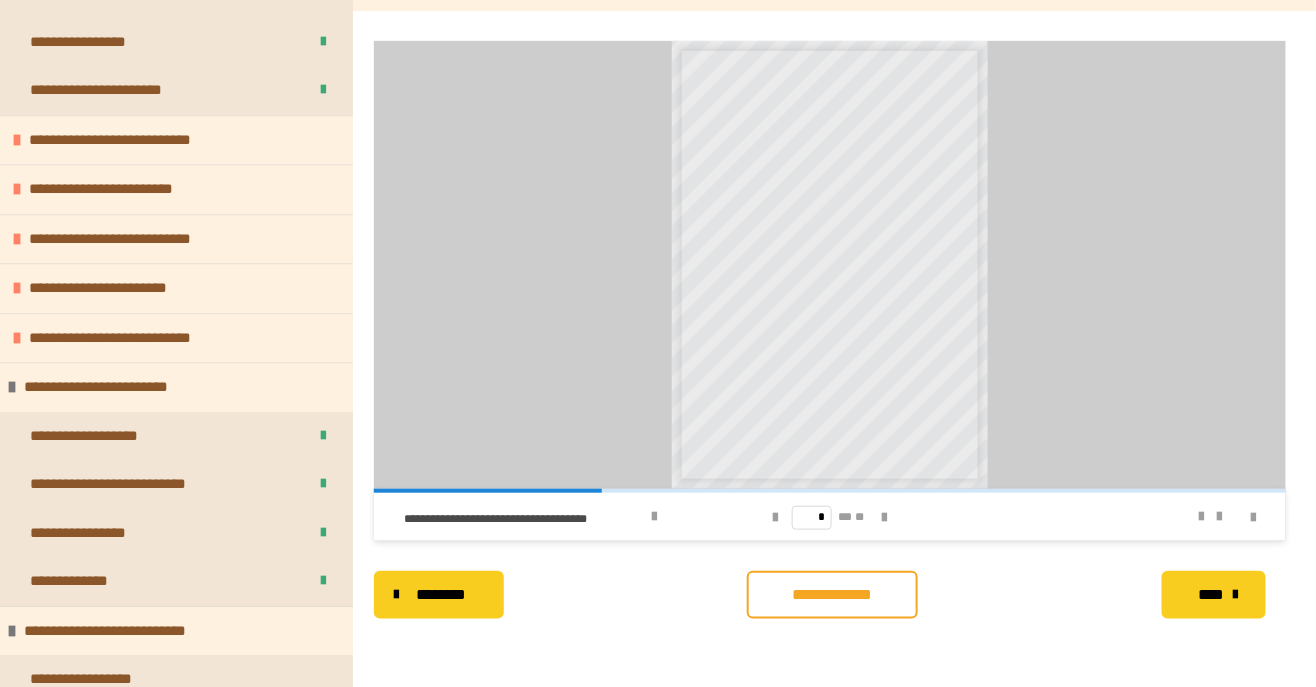click on "**********" at bounding box center (176, 338) 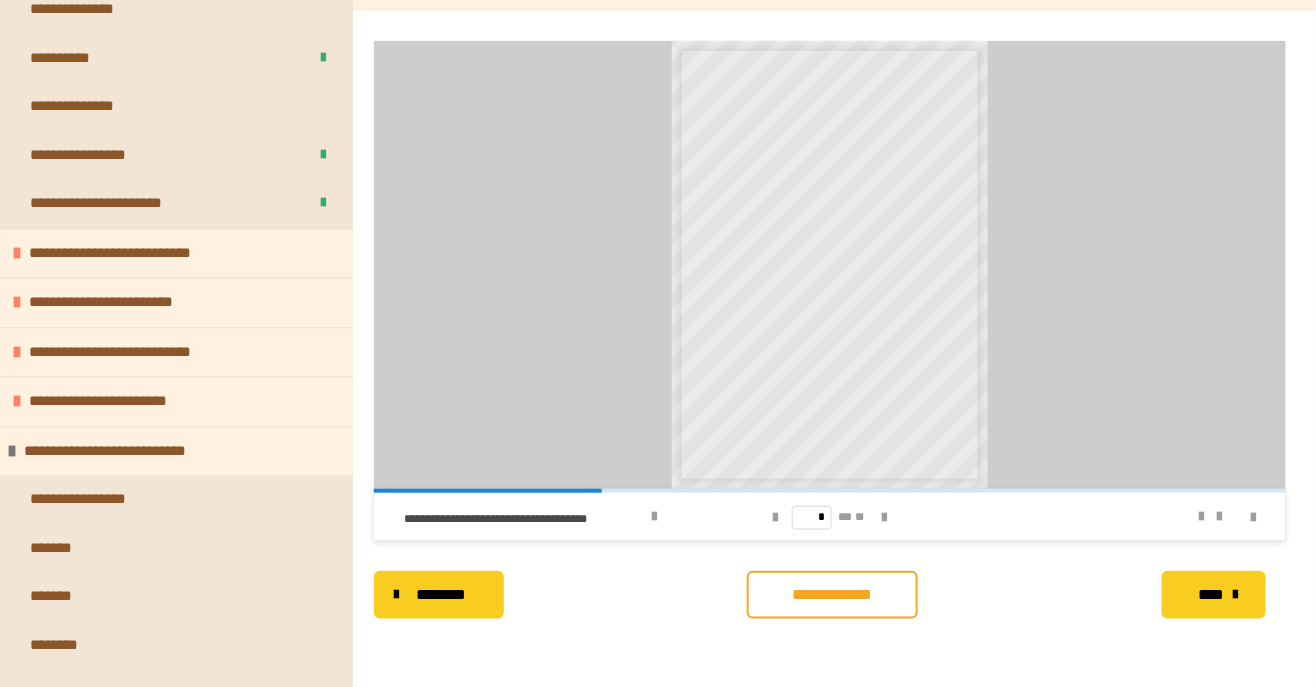 scroll, scrollTop: 1436, scrollLeft: 0, axis: vertical 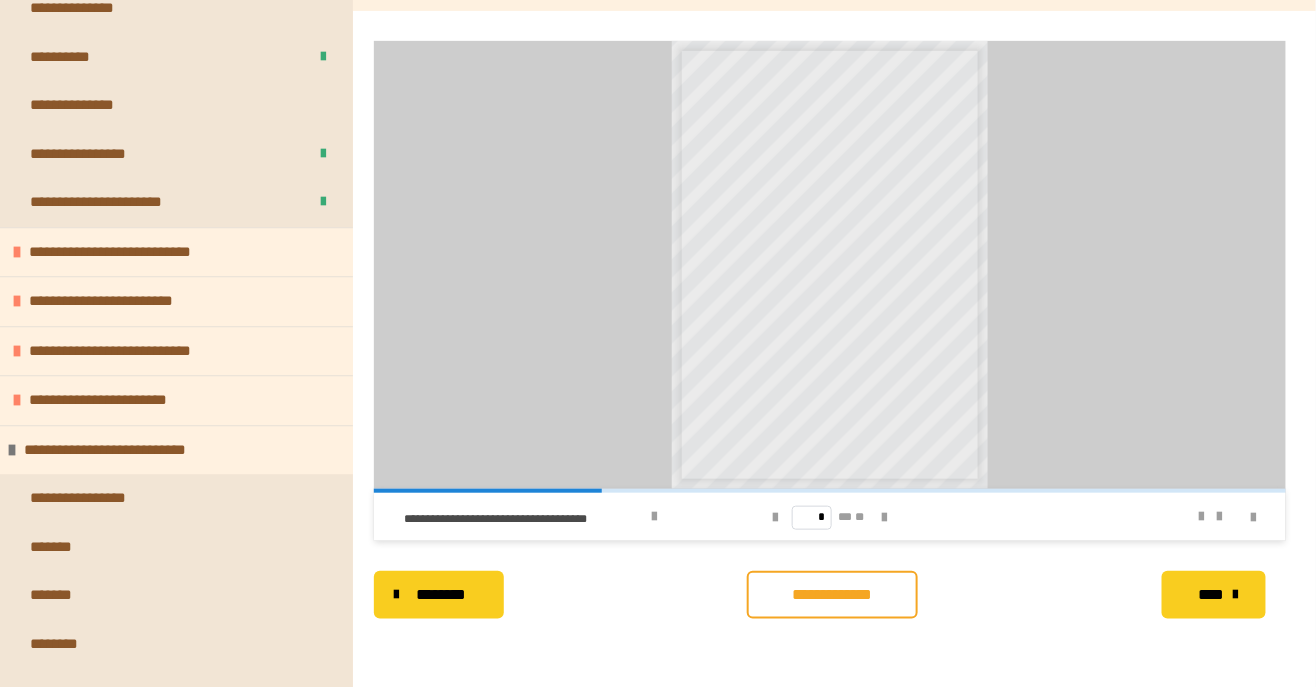 click on "**********" at bounding box center (176, 400) 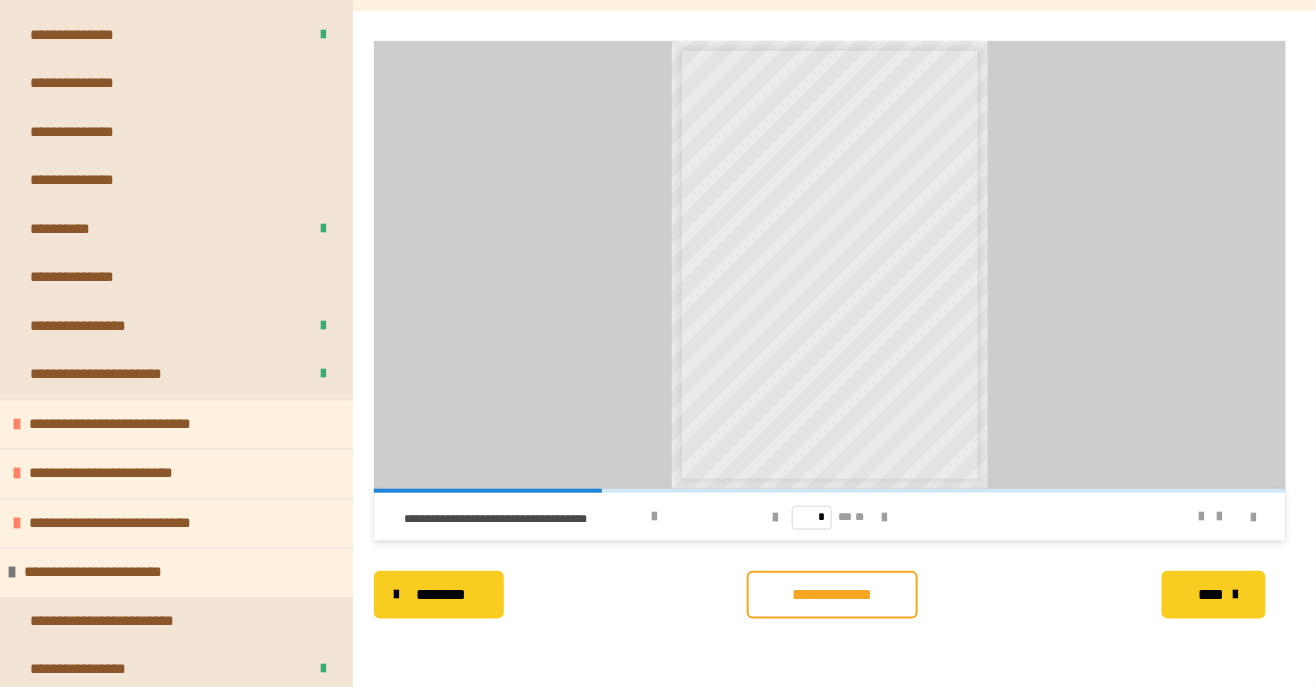 scroll, scrollTop: 1266, scrollLeft: 0, axis: vertical 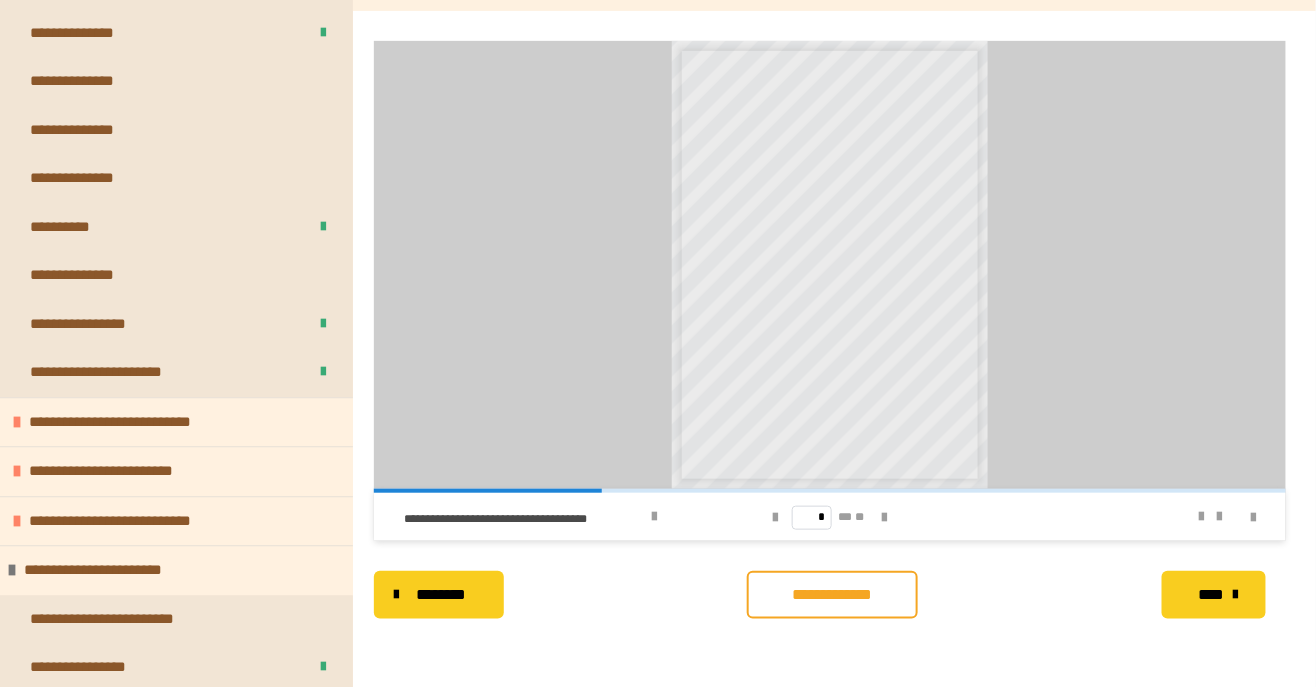 click on "**********" at bounding box center (176, 471) 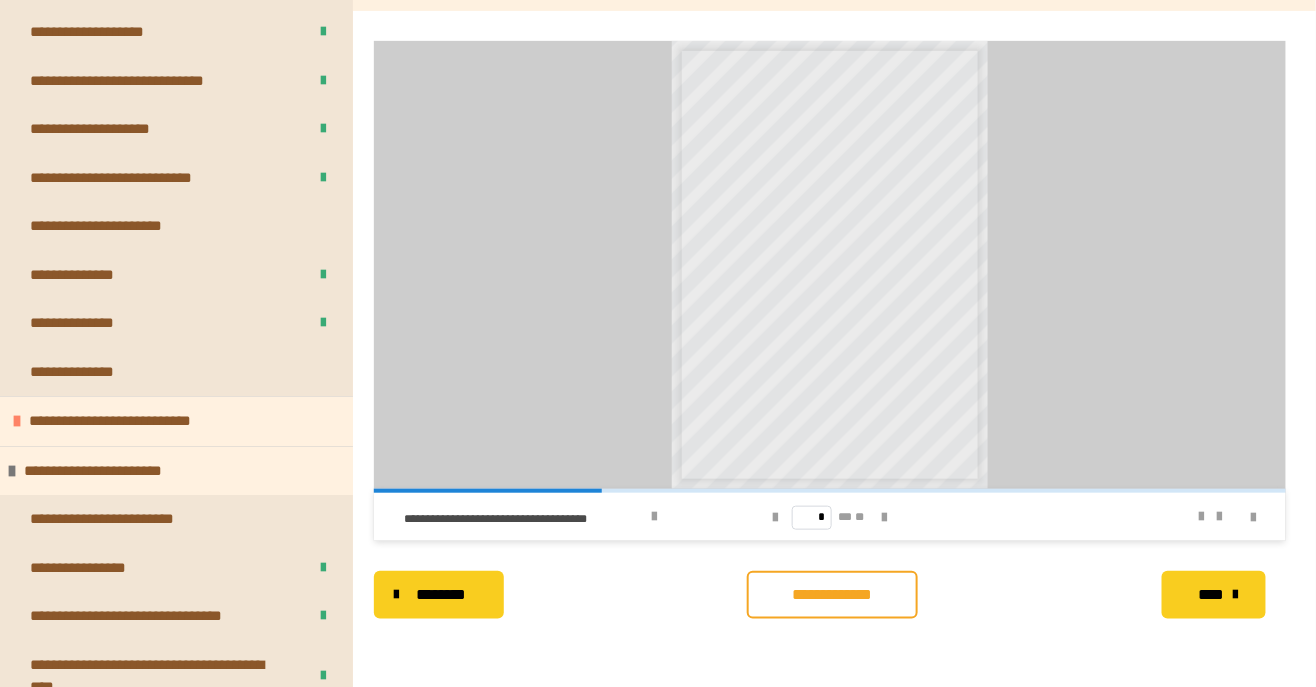 scroll, scrollTop: 1802, scrollLeft: 0, axis: vertical 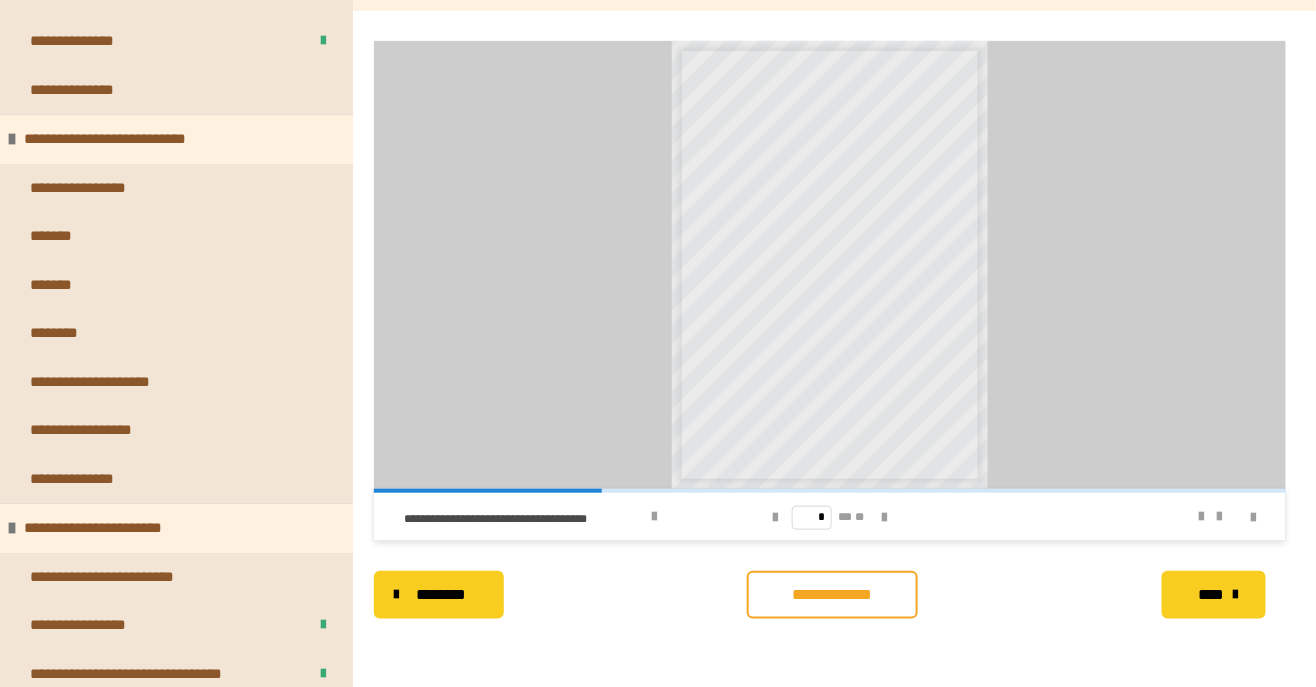 click on "**********" at bounding box center [176, 528] 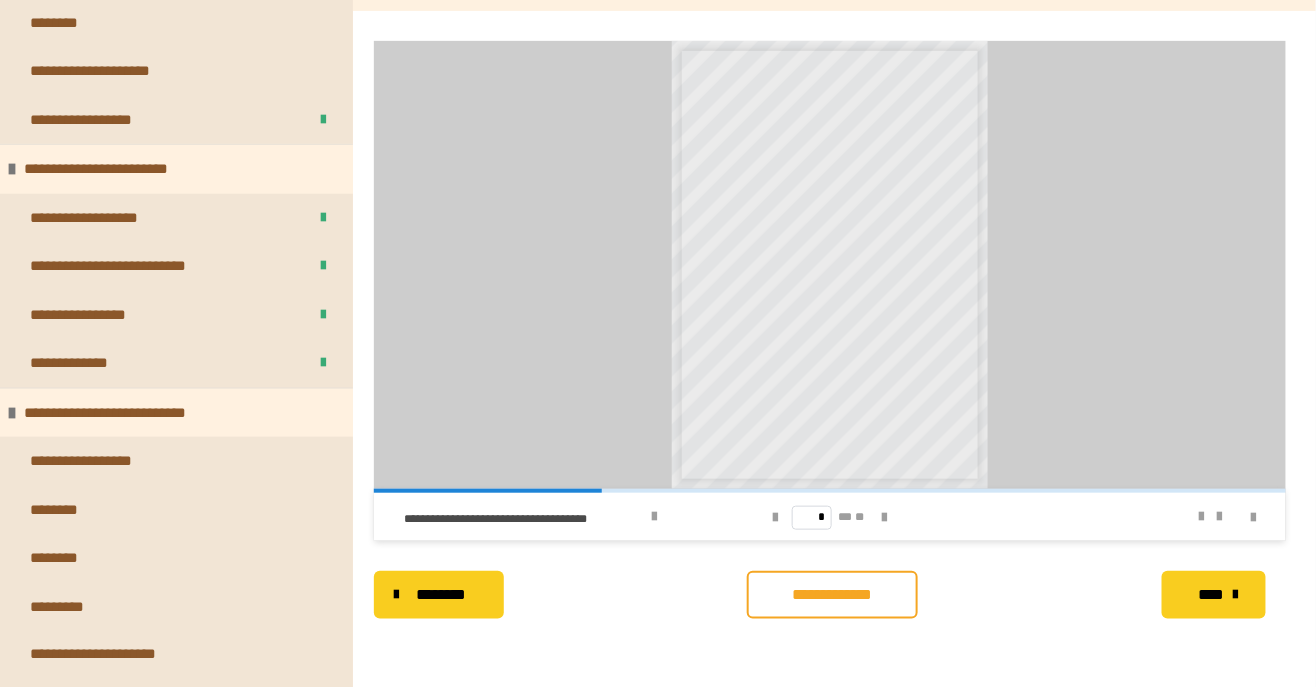 scroll, scrollTop: 2730, scrollLeft: 0, axis: vertical 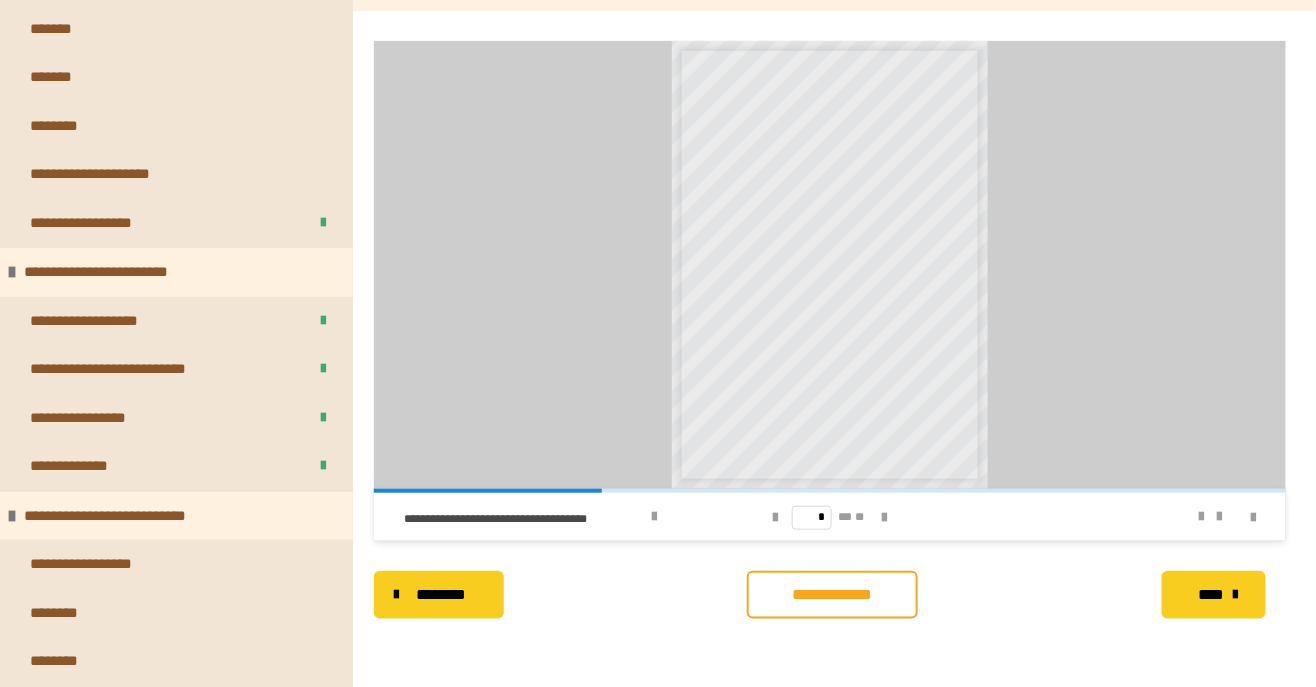 click on "**********" at bounding box center (127, 369) 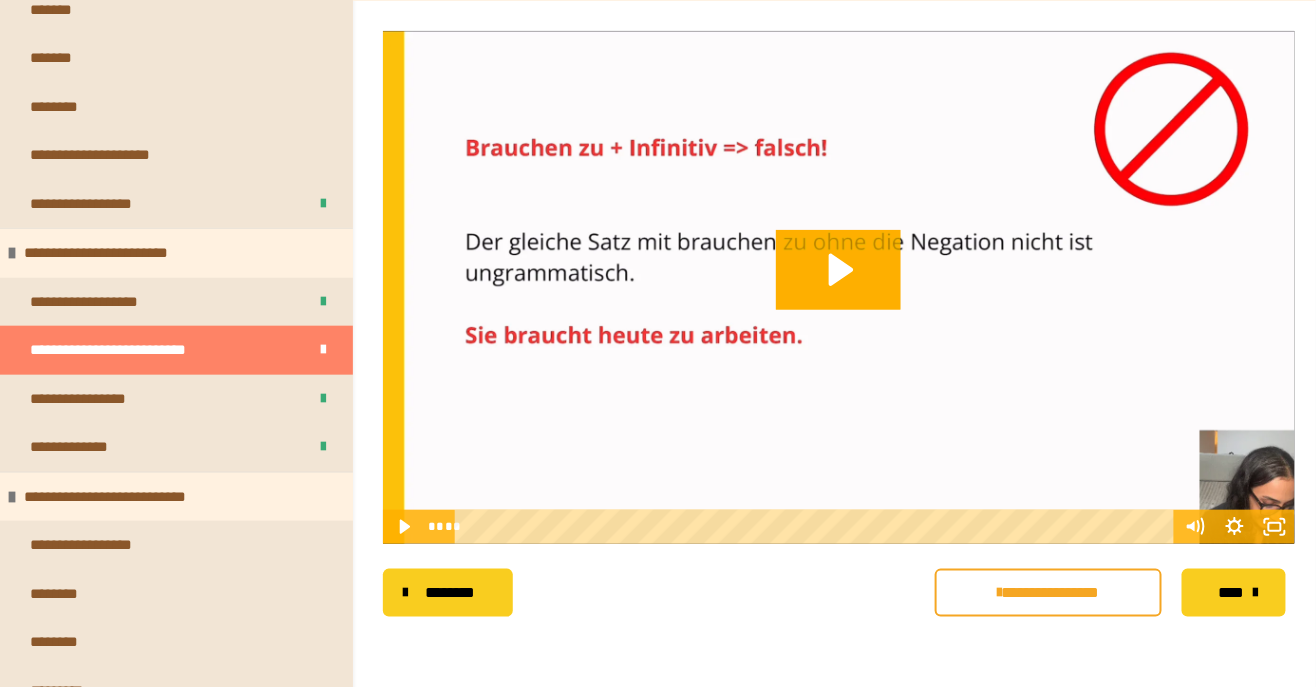 scroll, scrollTop: 105, scrollLeft: 0, axis: vertical 